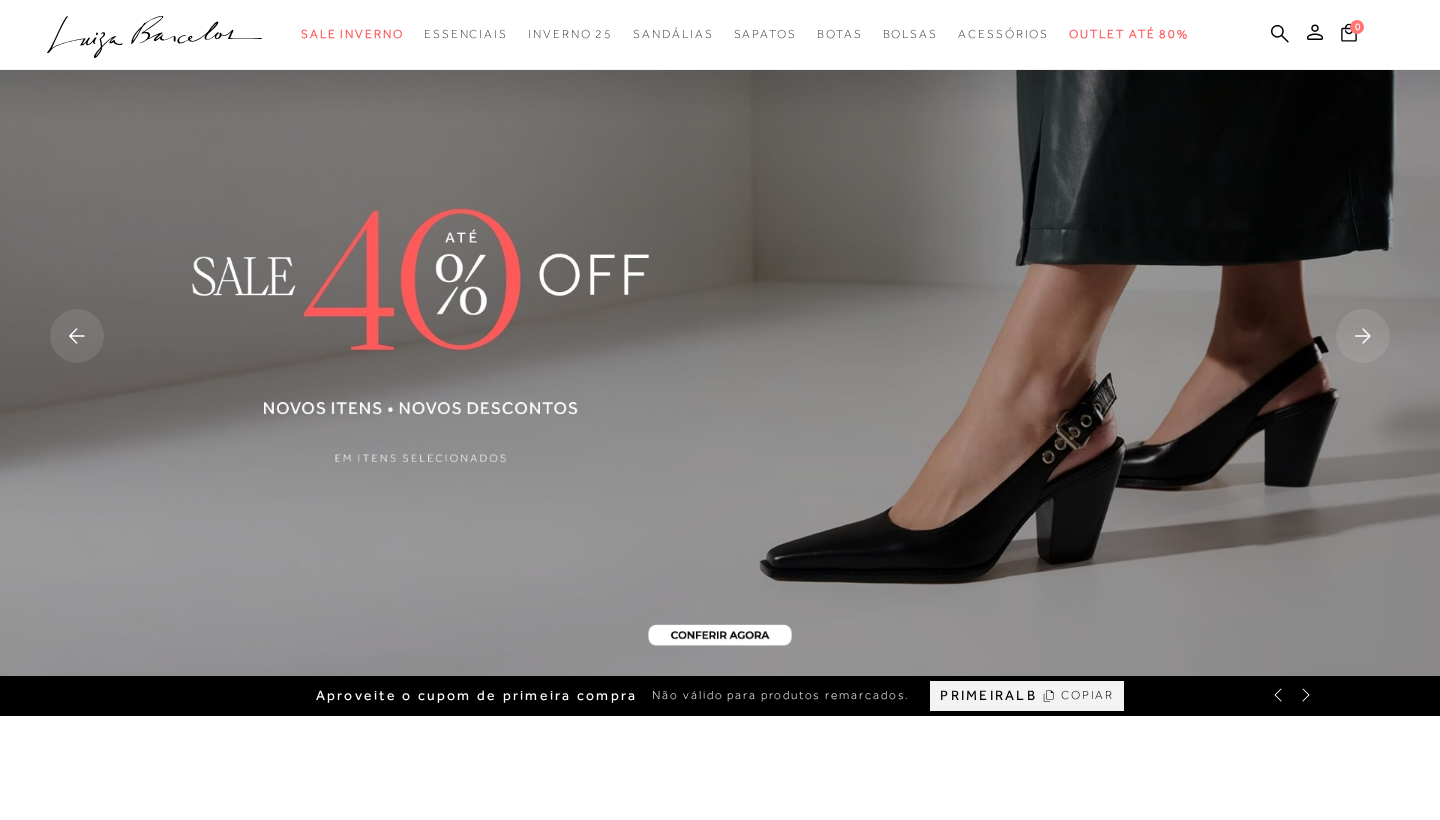 scroll, scrollTop: 0, scrollLeft: 0, axis: both 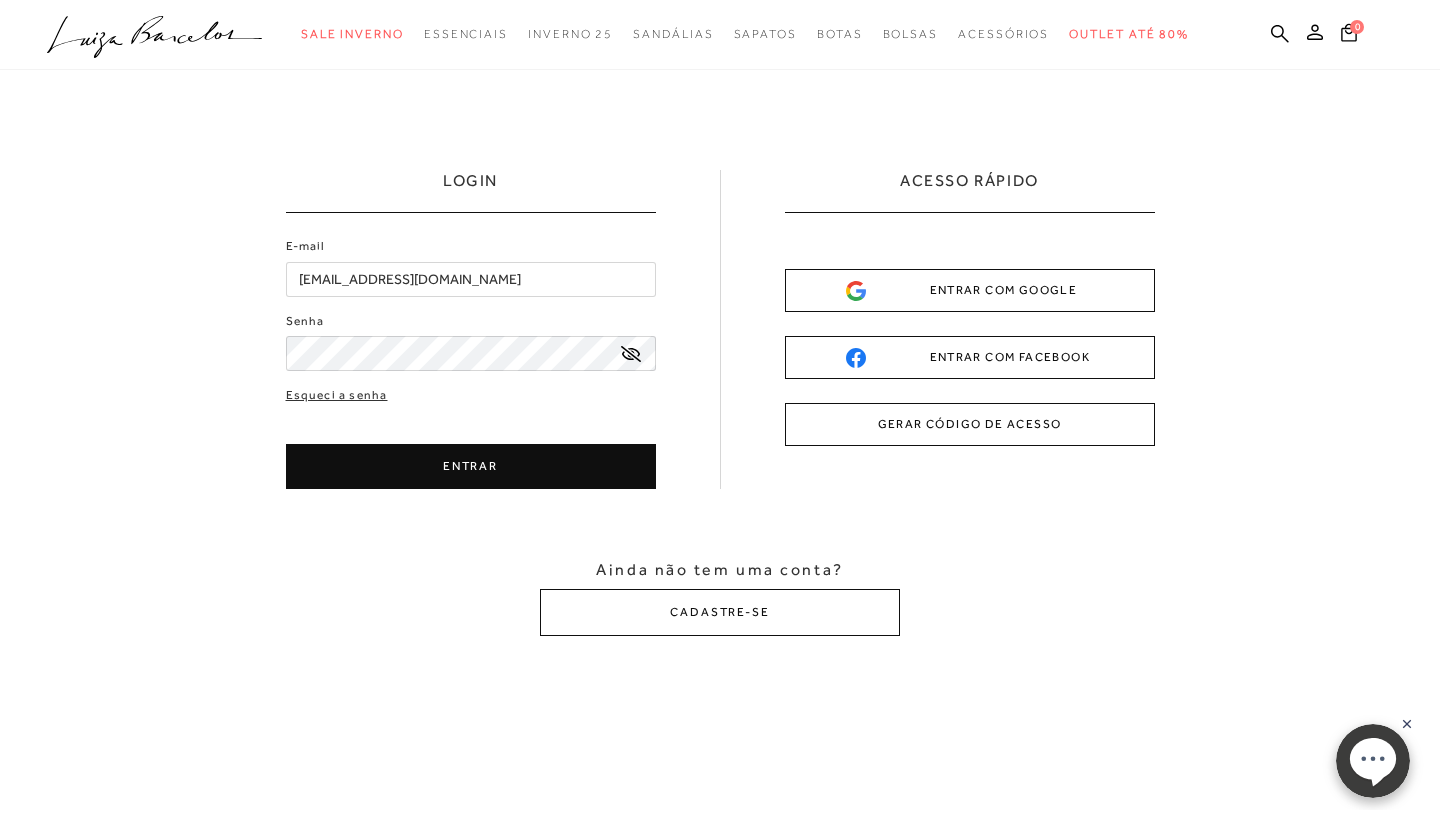 click on "josiekangussu@hotmailo.com" at bounding box center [471, 279] 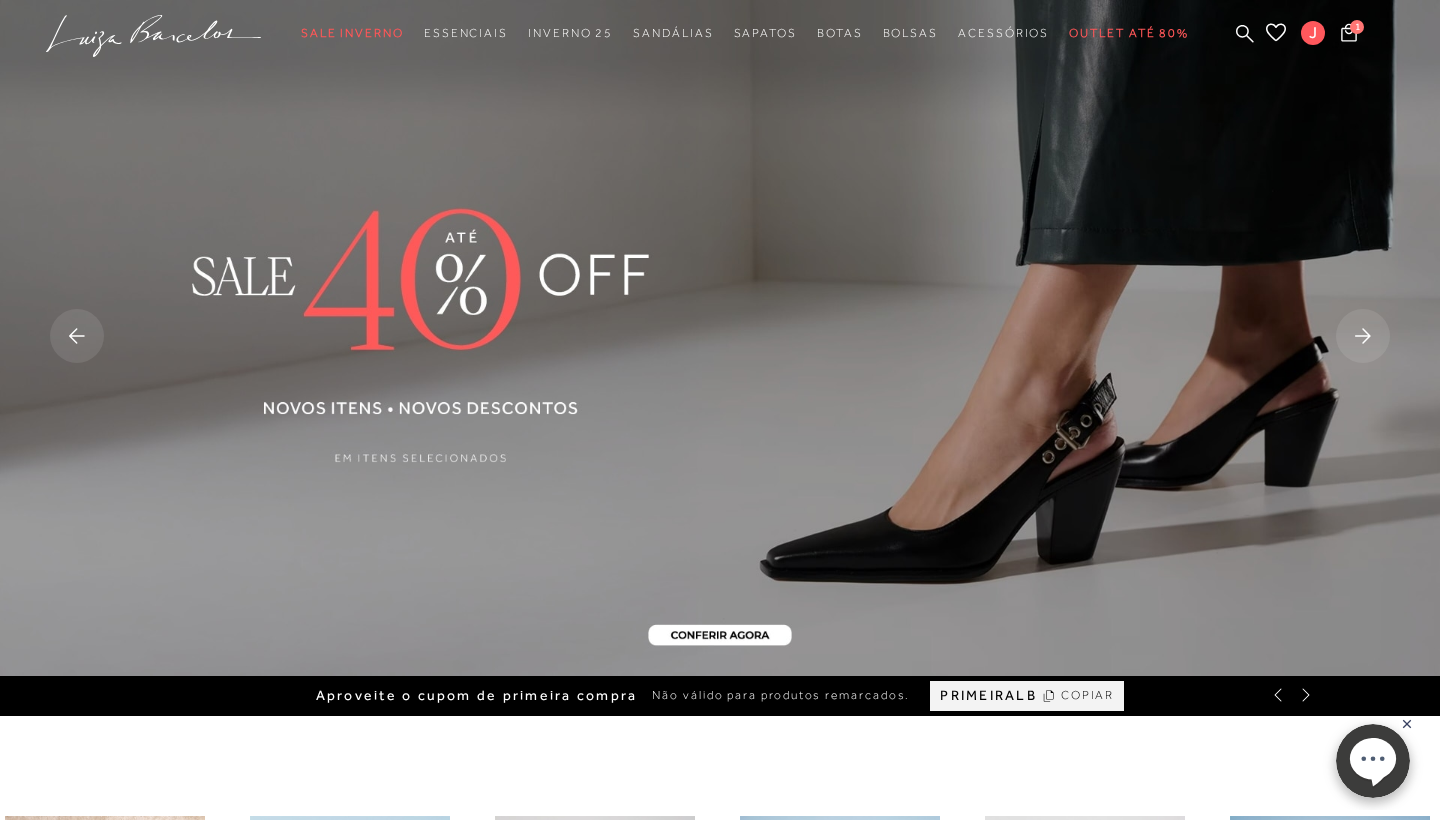 scroll, scrollTop: 0, scrollLeft: 0, axis: both 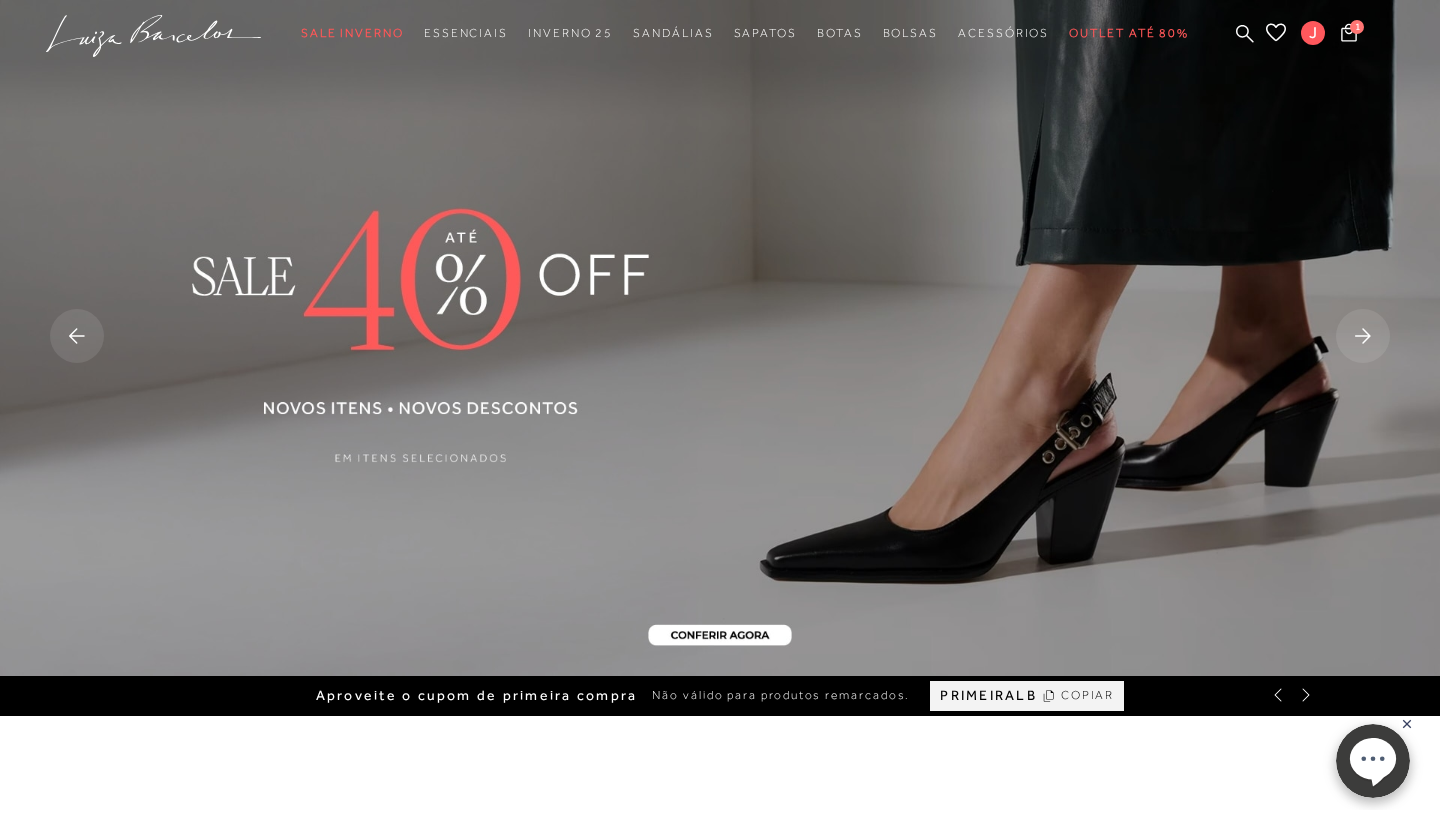 drag, startPoint x: 1407, startPoint y: 730, endPoint x: 2593, endPoint y: 750, distance: 1186.1686 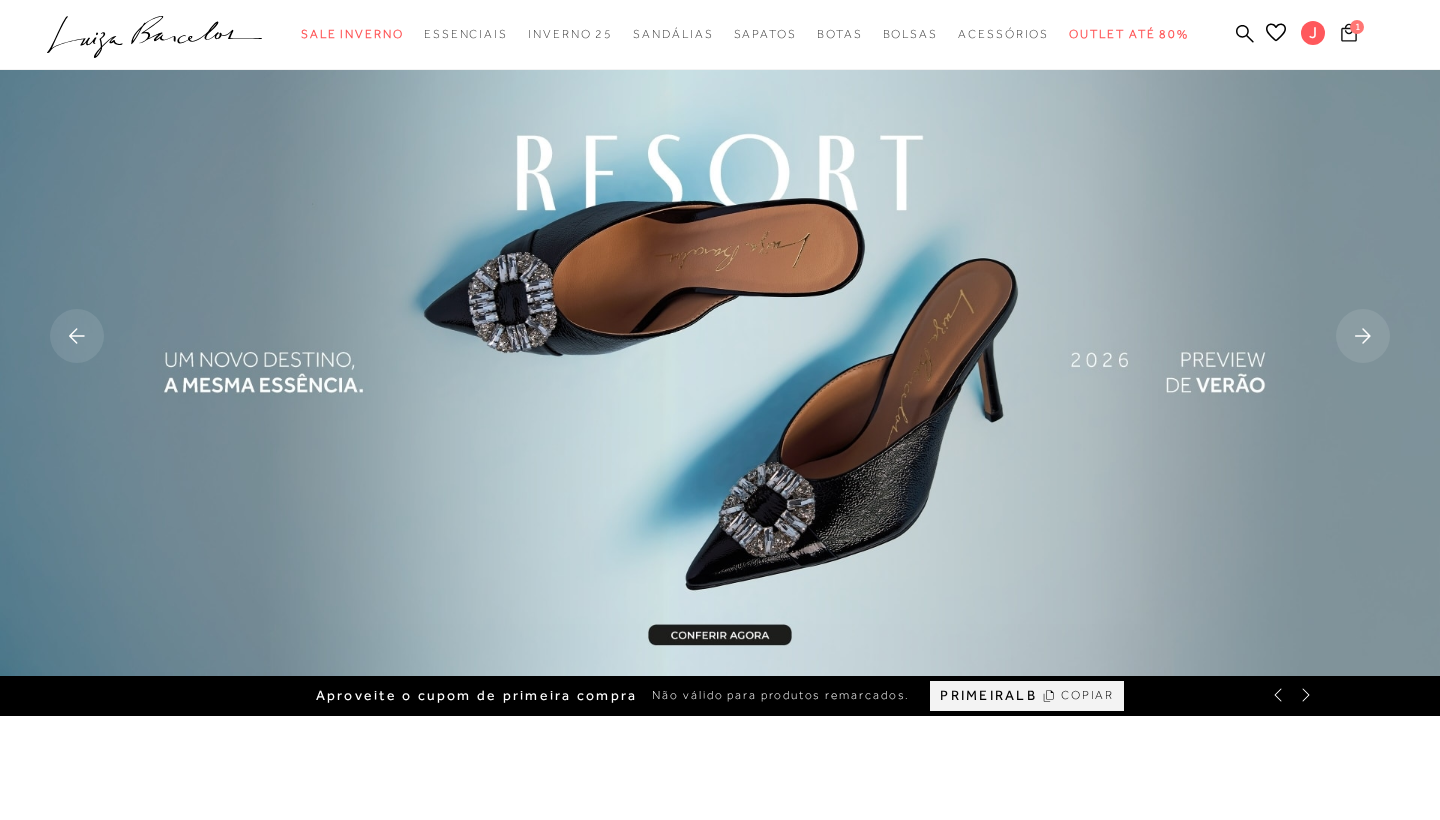 click 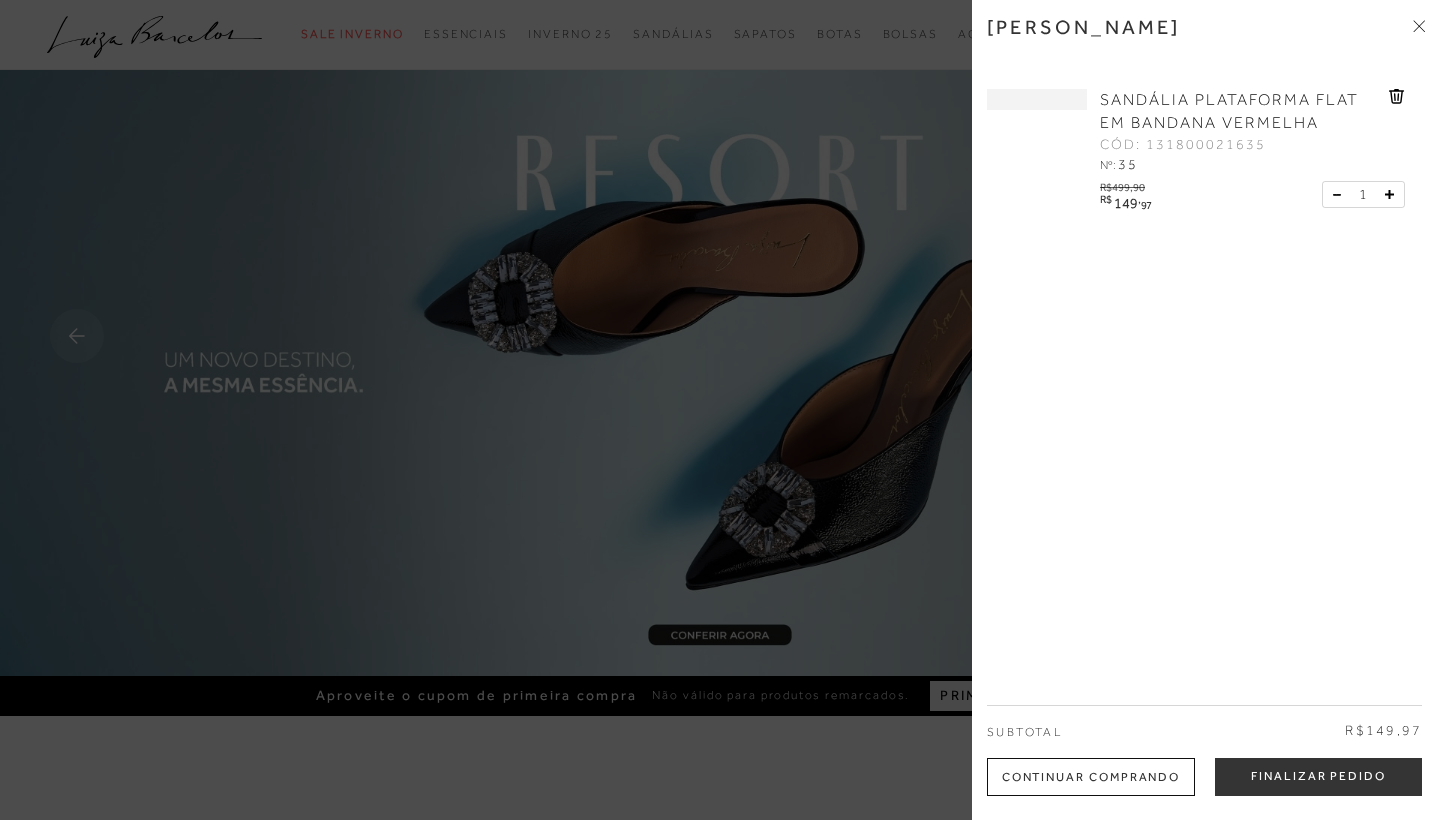 click on "[PERSON_NAME]" at bounding box center [1206, 42] 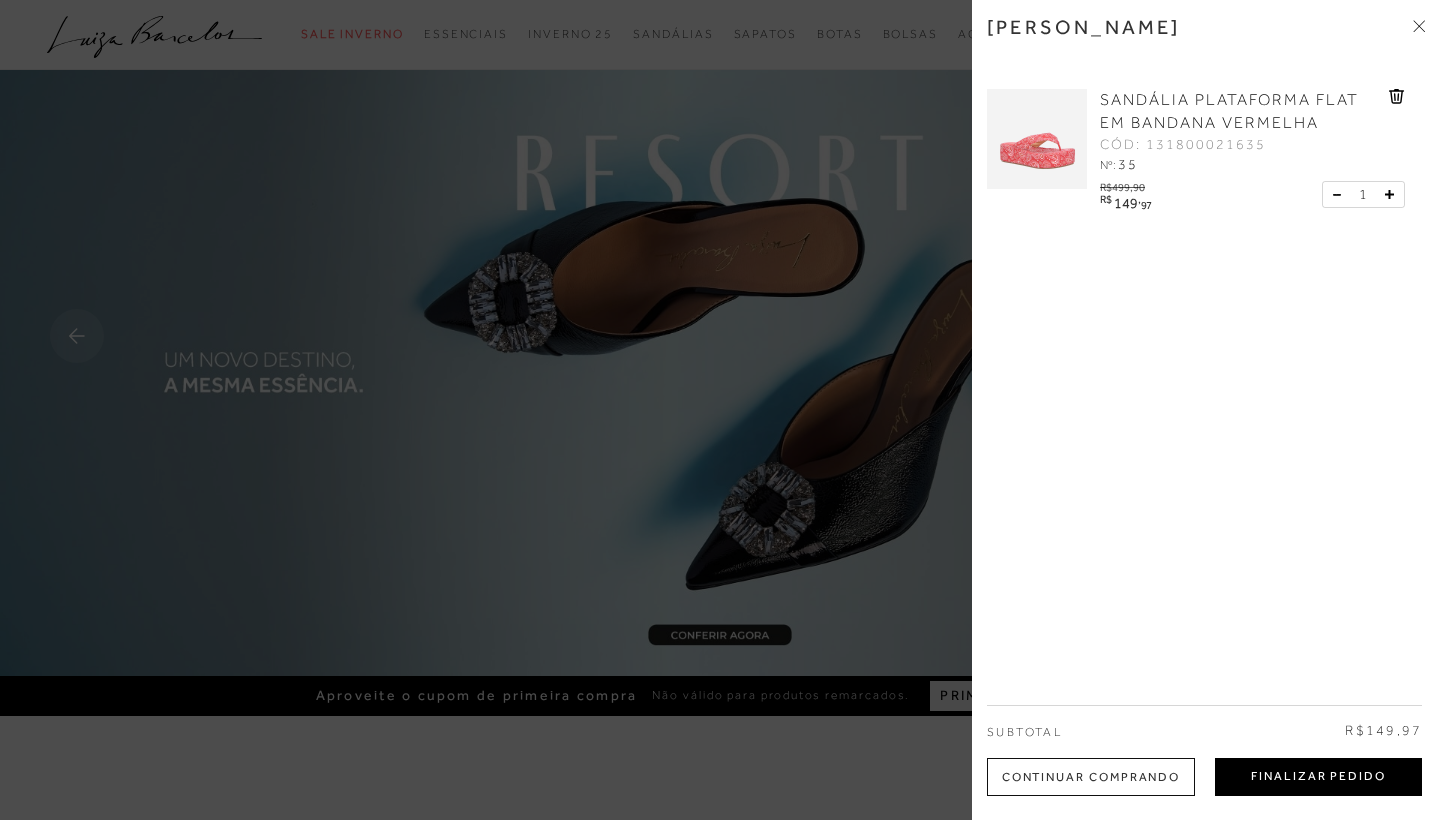 click on "Finalizar Pedido" at bounding box center (1318, 777) 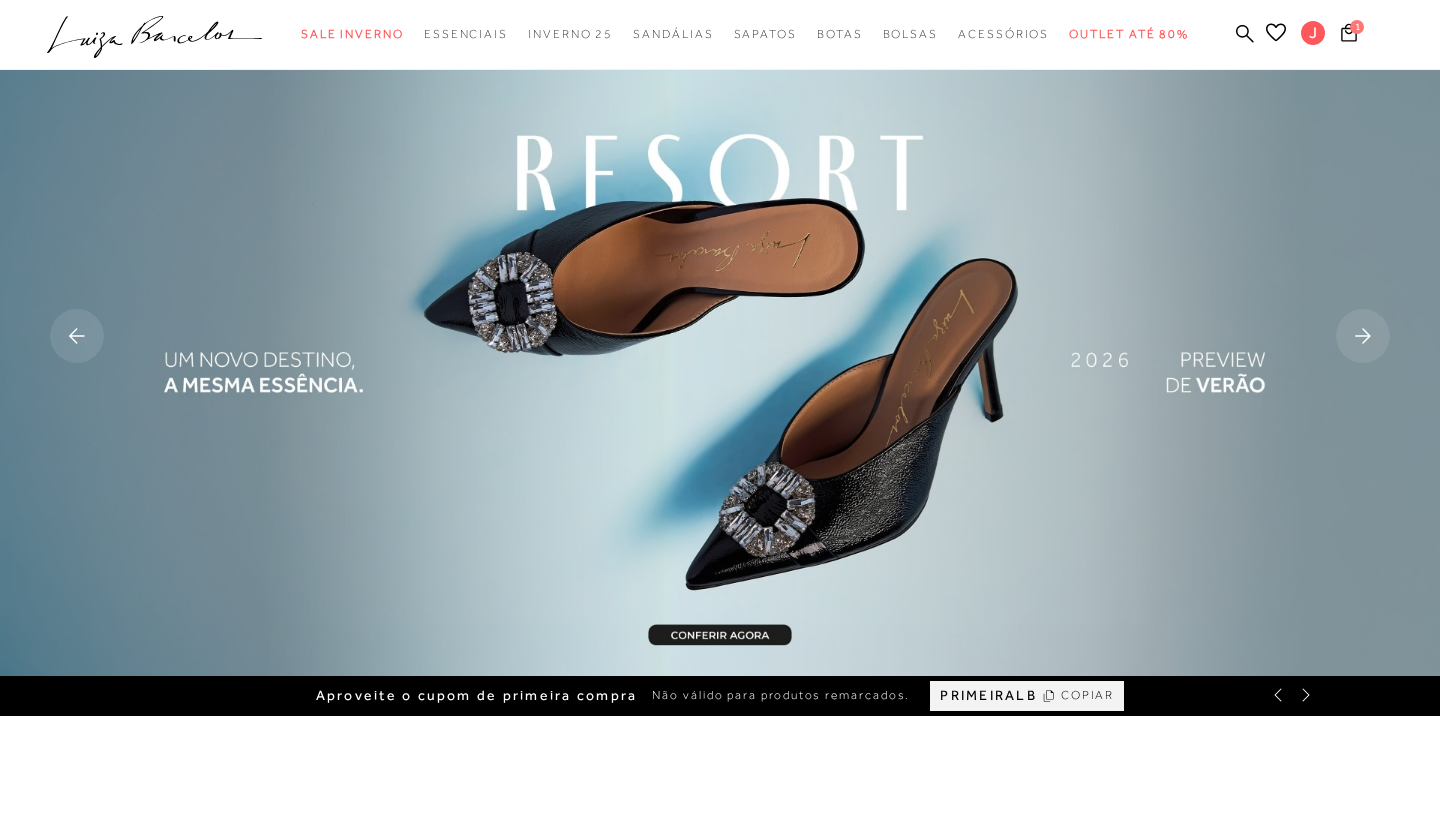 click at bounding box center (720, 338) 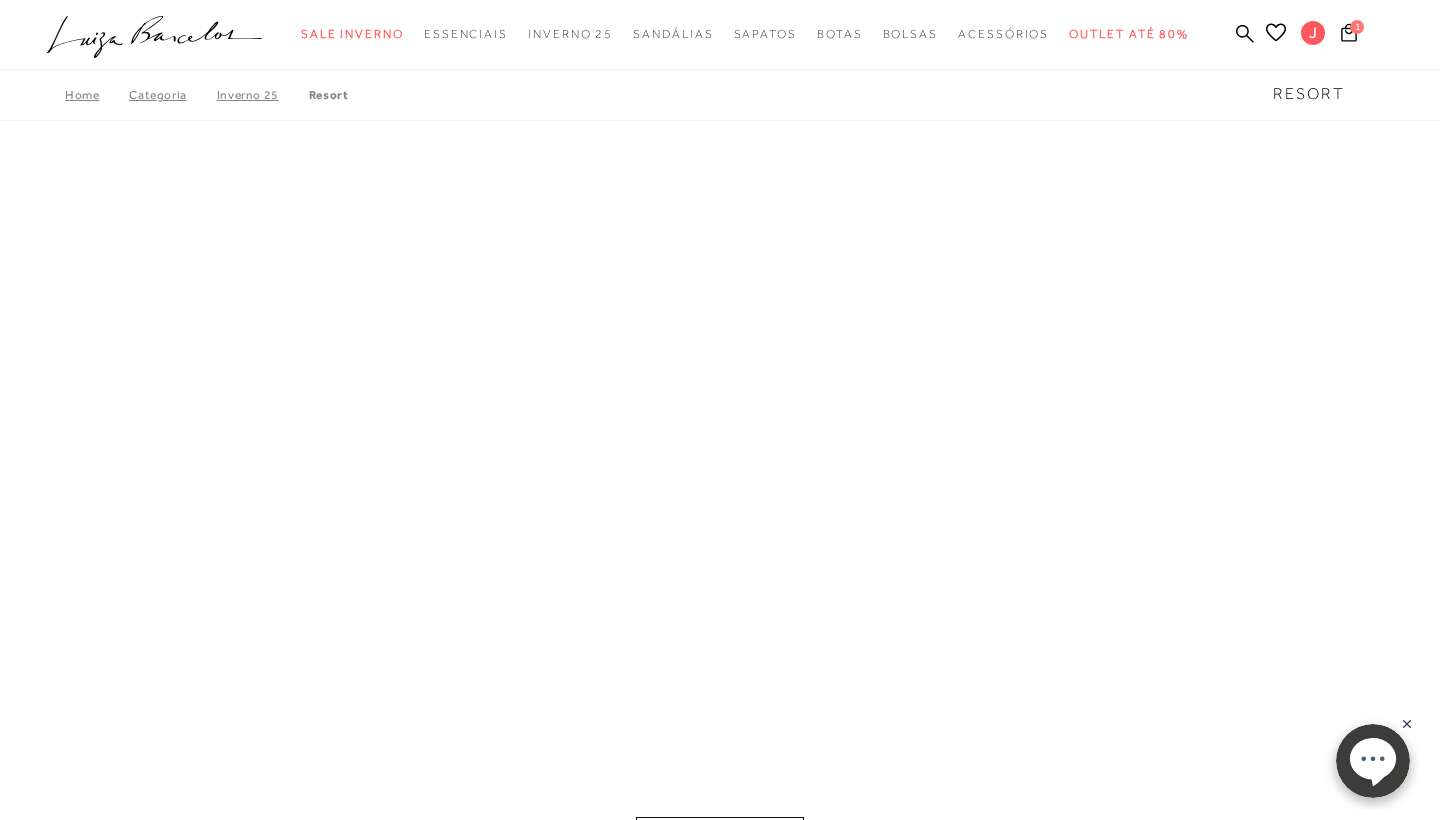 scroll, scrollTop: 0, scrollLeft: 0, axis: both 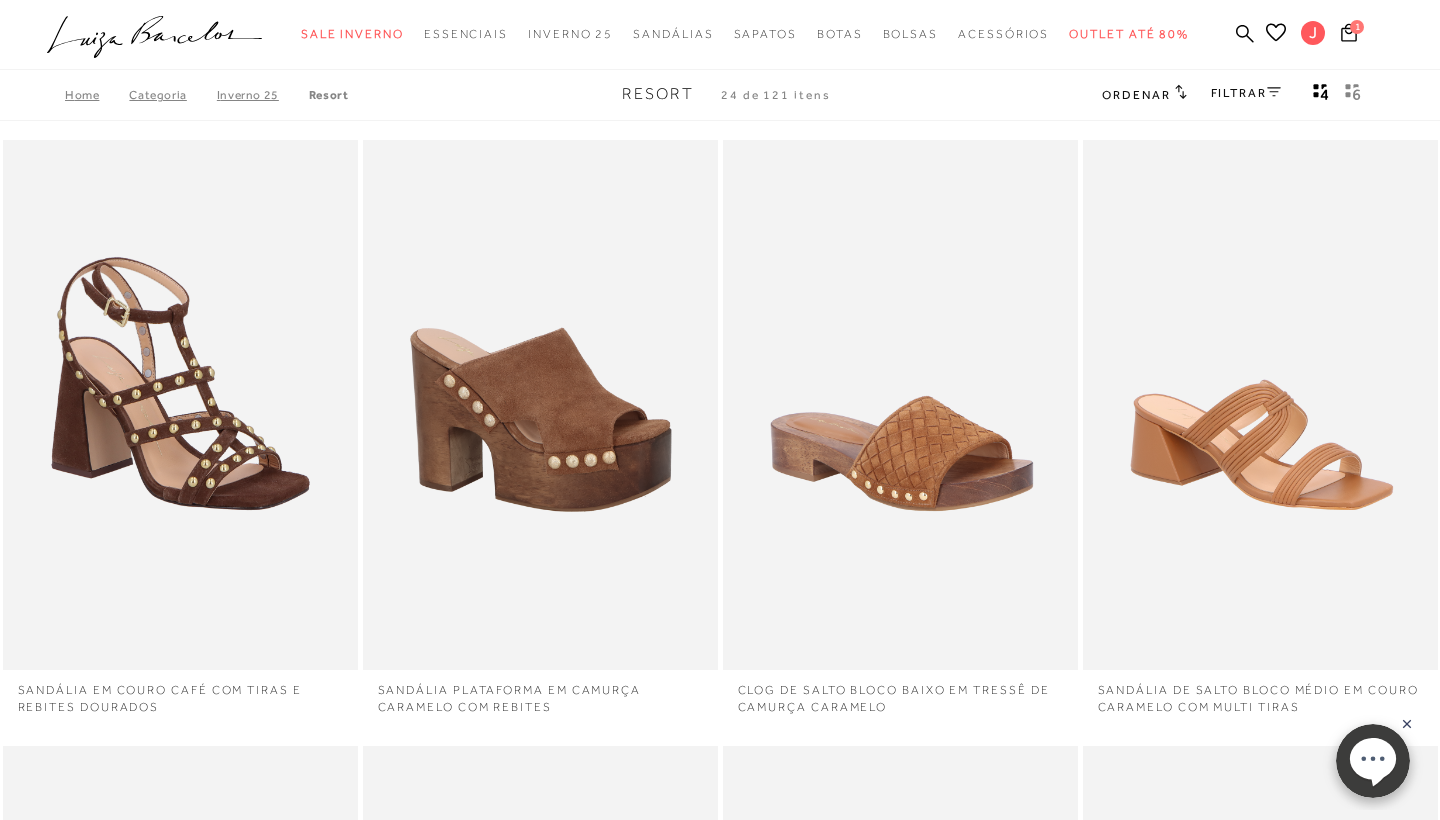 click 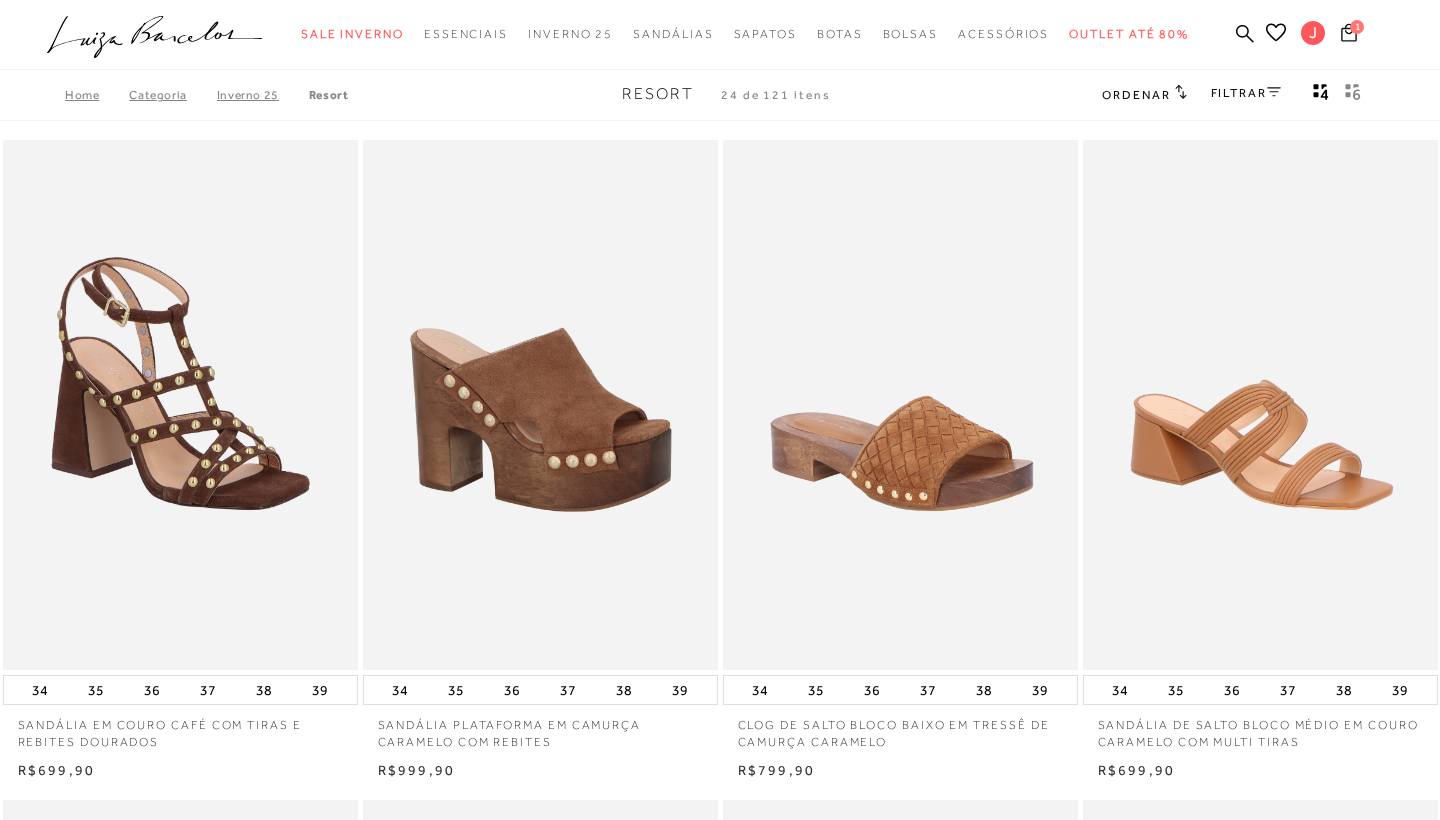 click on "1" at bounding box center (1357, 27) 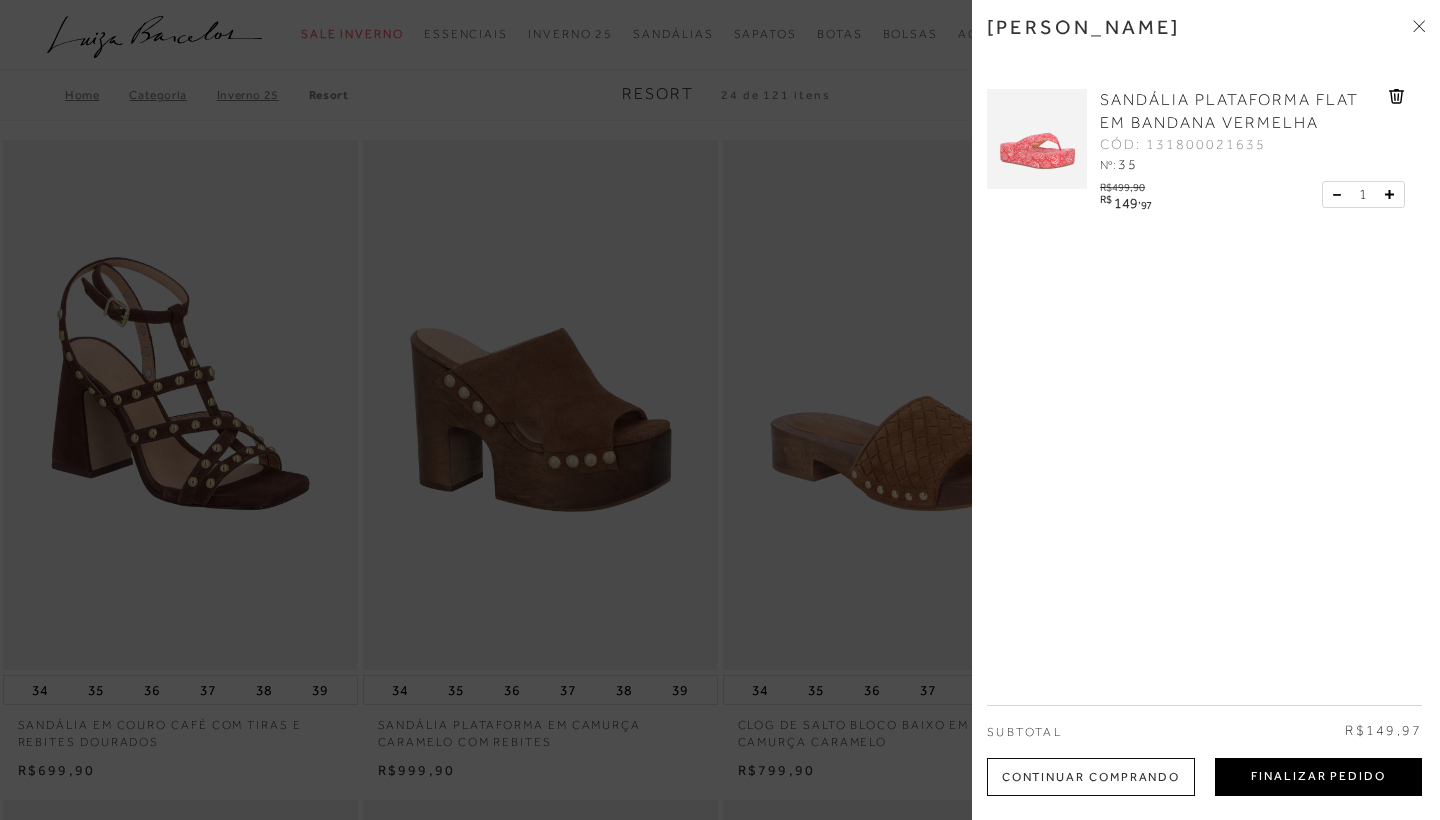 click on "Finalizar Pedido" at bounding box center (1318, 777) 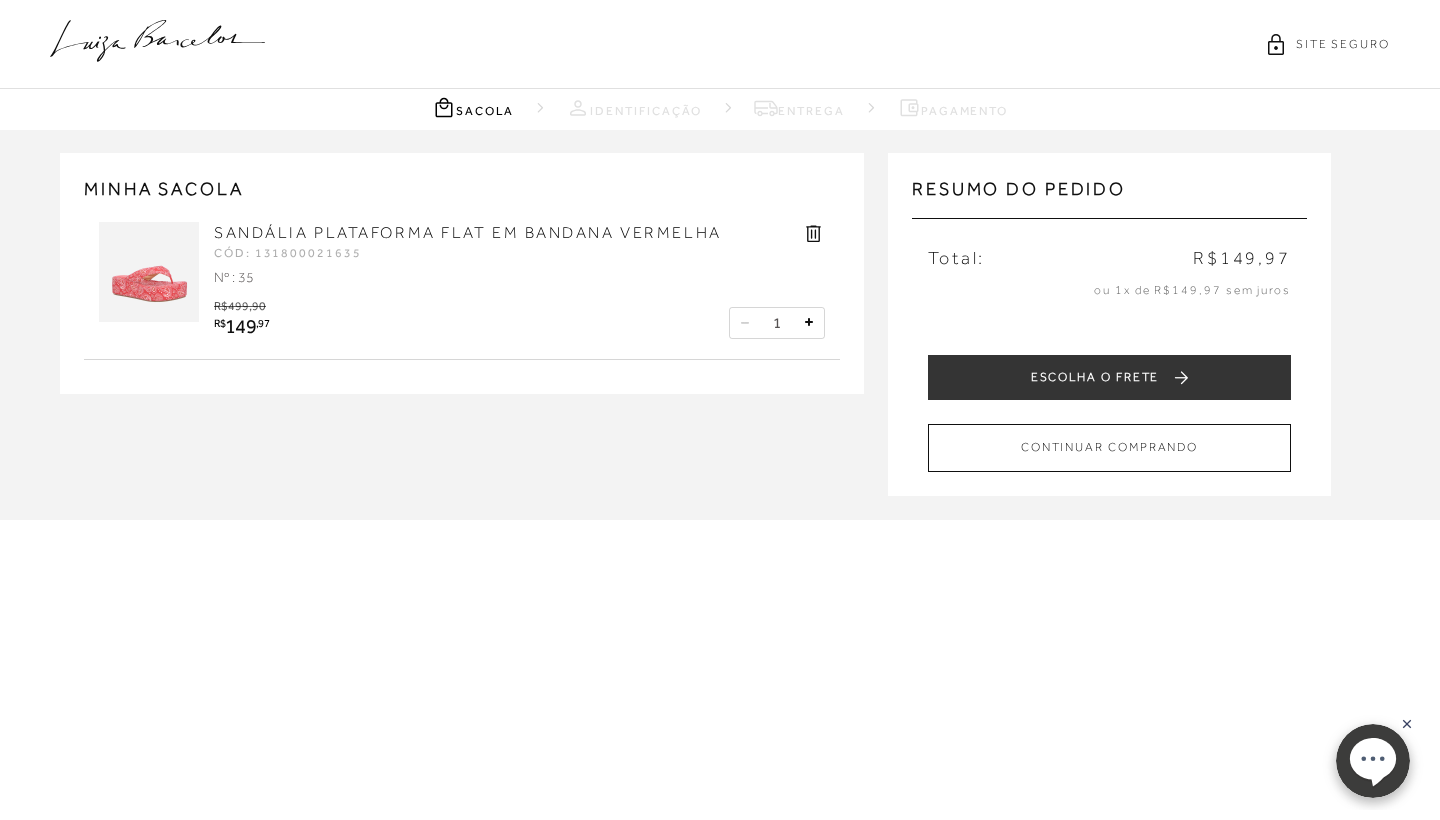 scroll, scrollTop: 0, scrollLeft: 0, axis: both 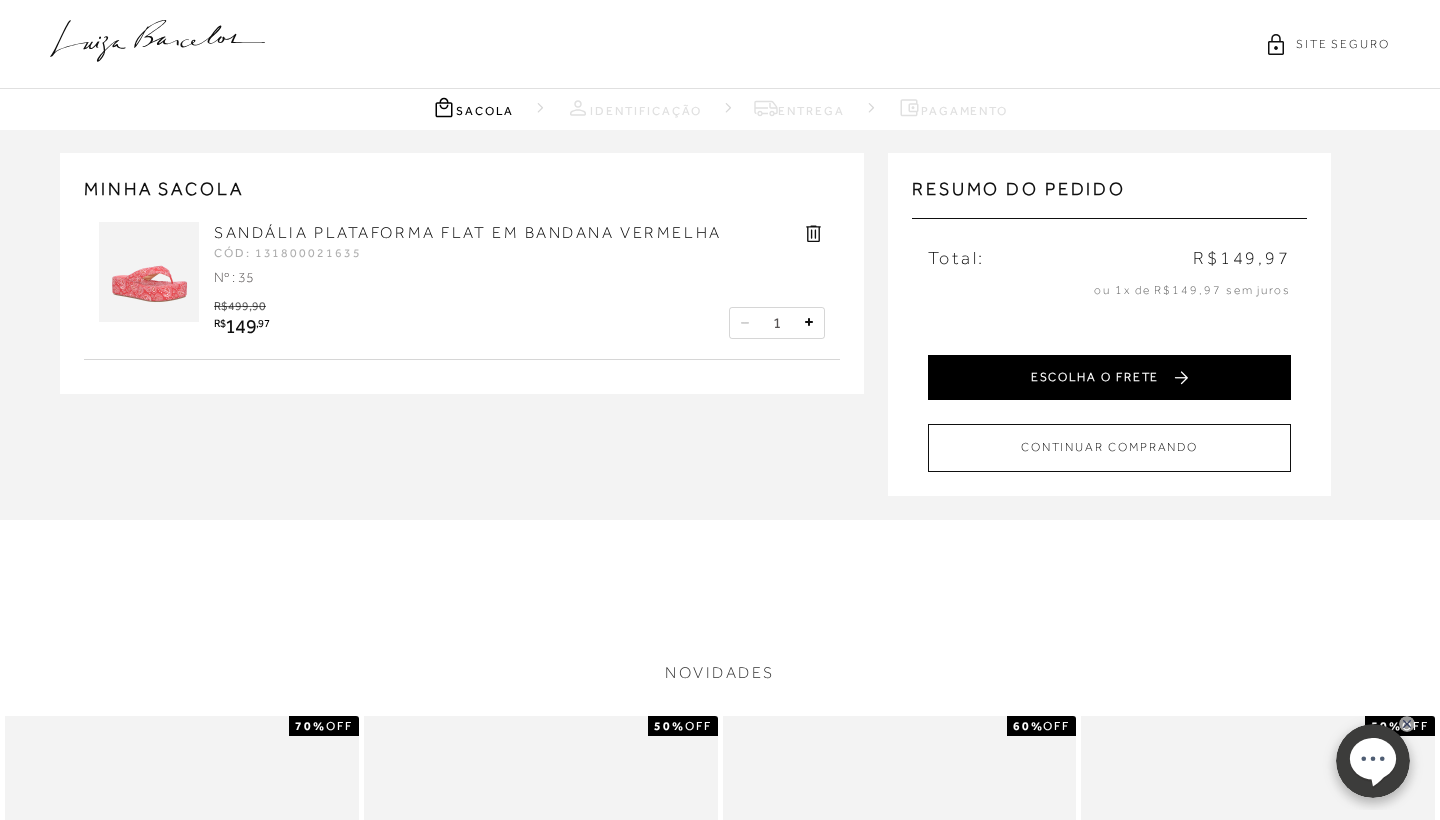 click on "ESCOLHA O FRETE" at bounding box center [1109, 377] 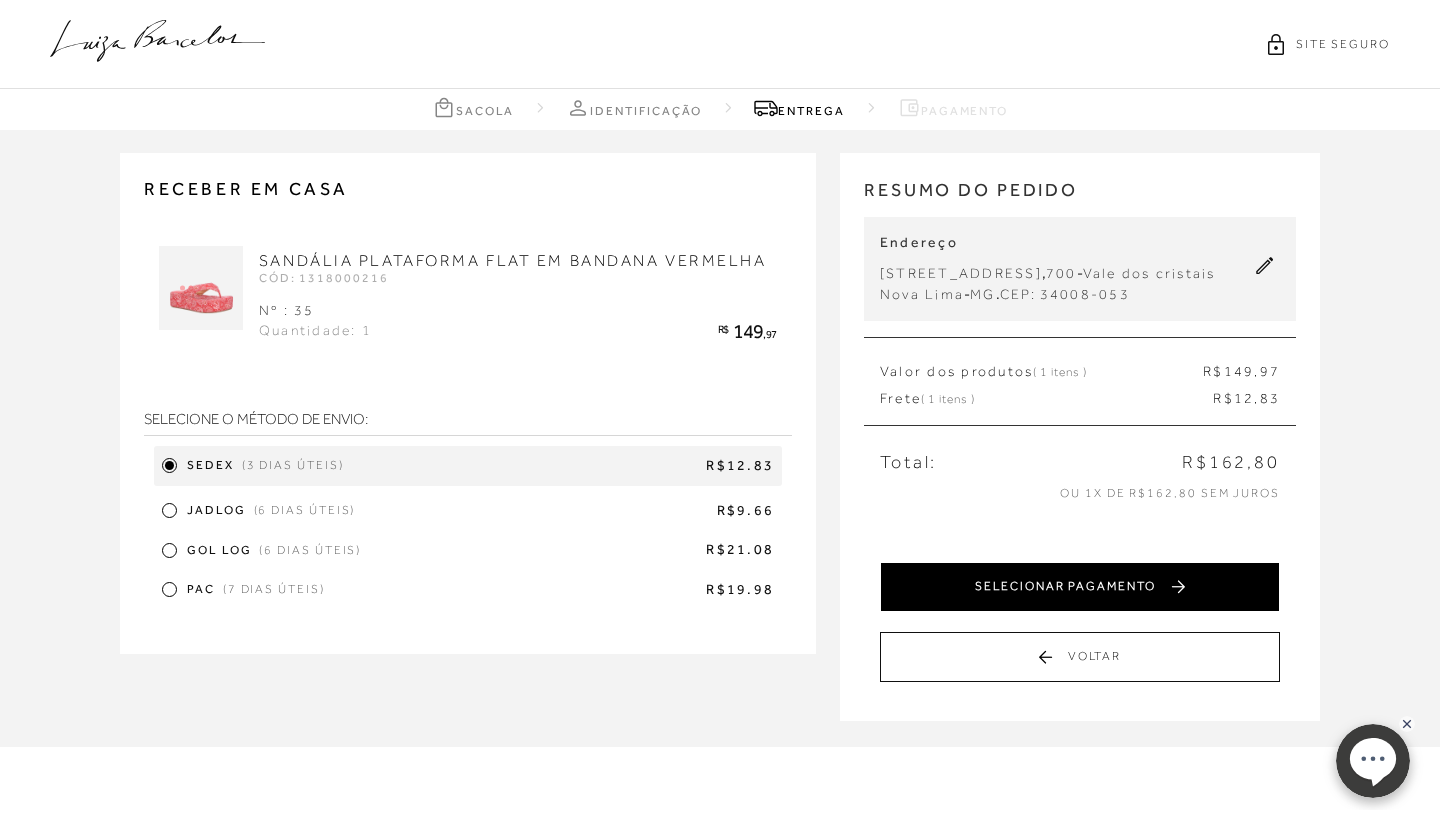 click on "SELECIONAR PAGAMENTO" at bounding box center [1080, 587] 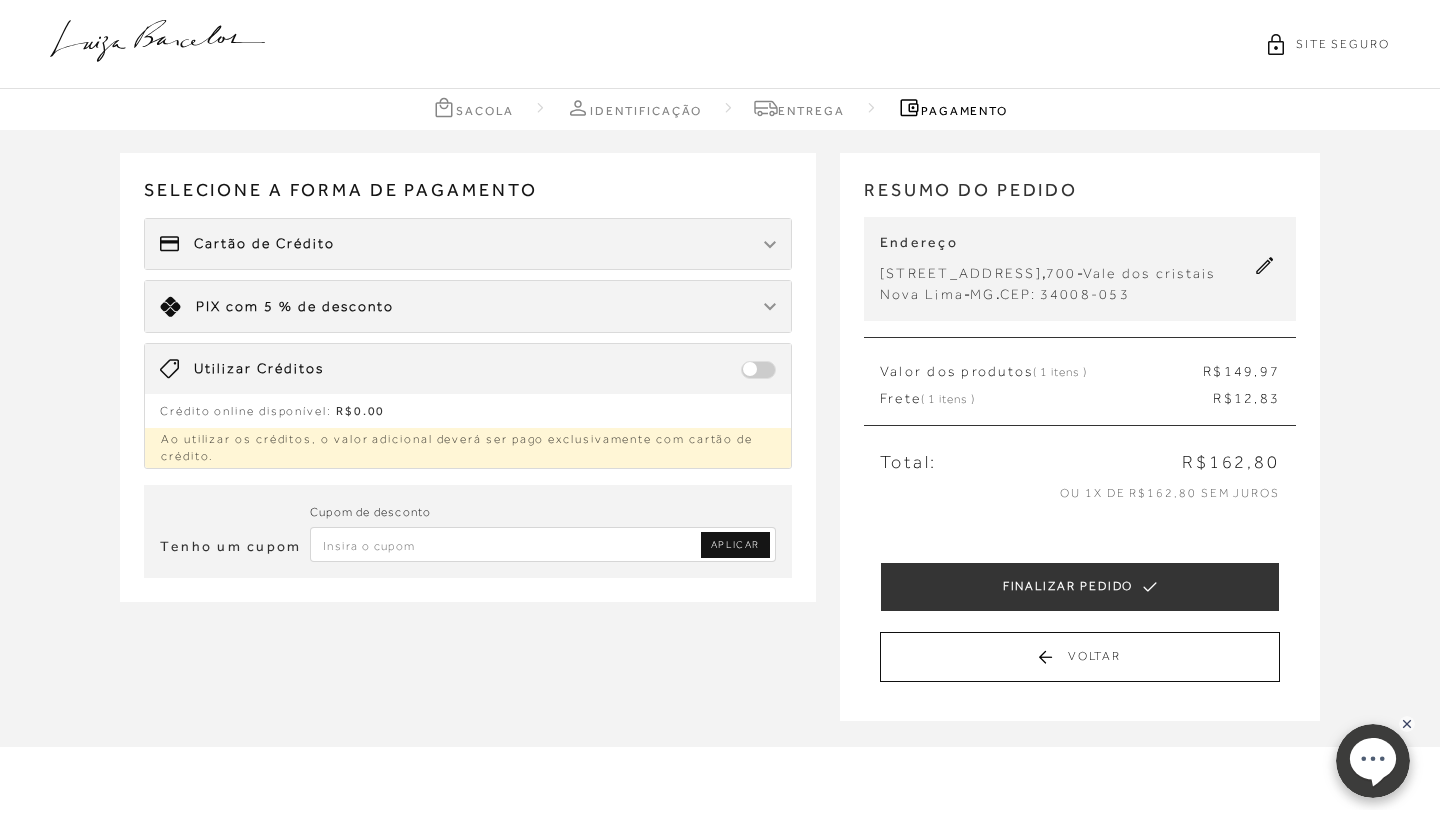 click on "Limite: R$ 5.000,00
PIX
com 5 % de desconto" at bounding box center [468, 306] 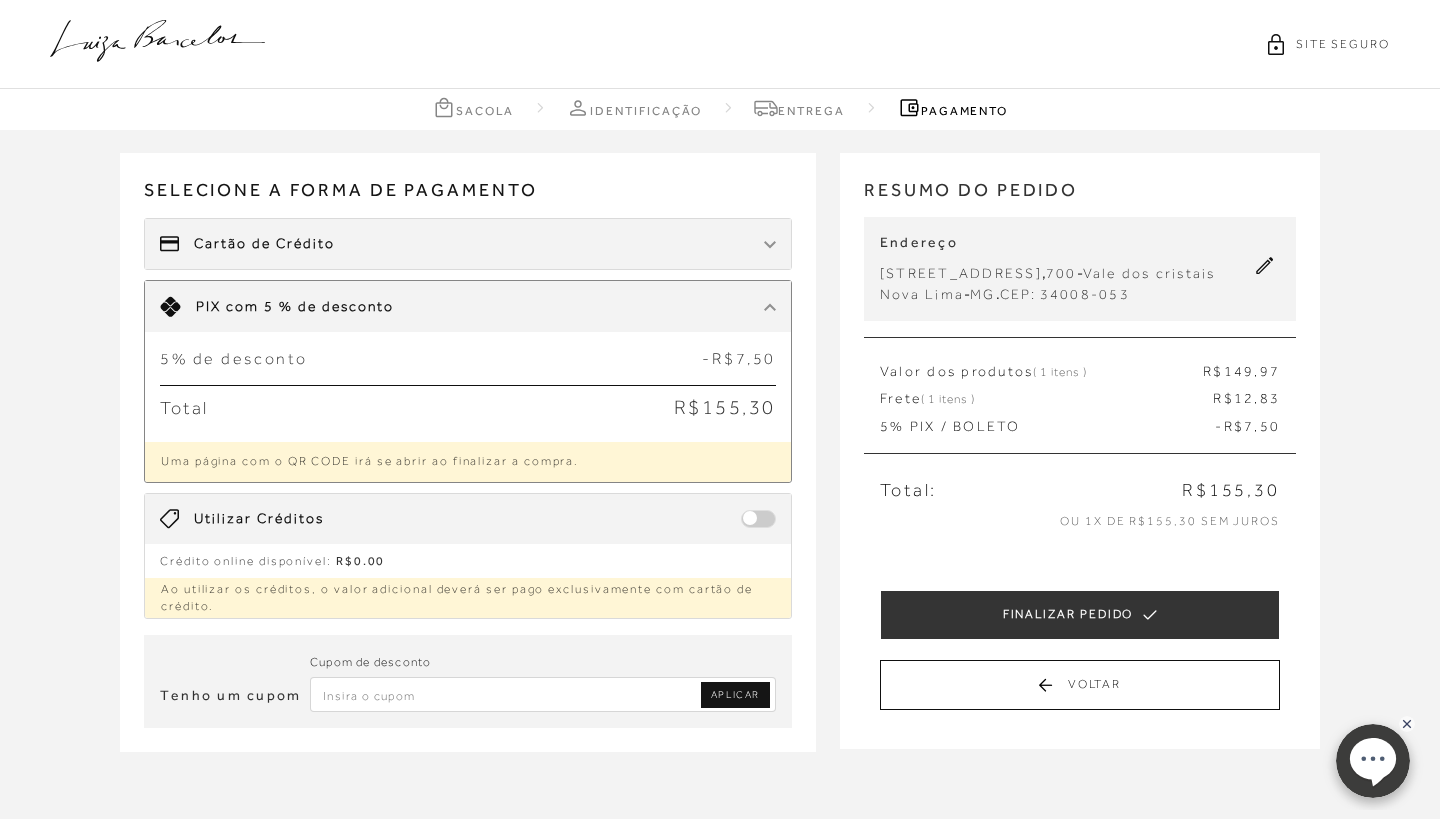 click 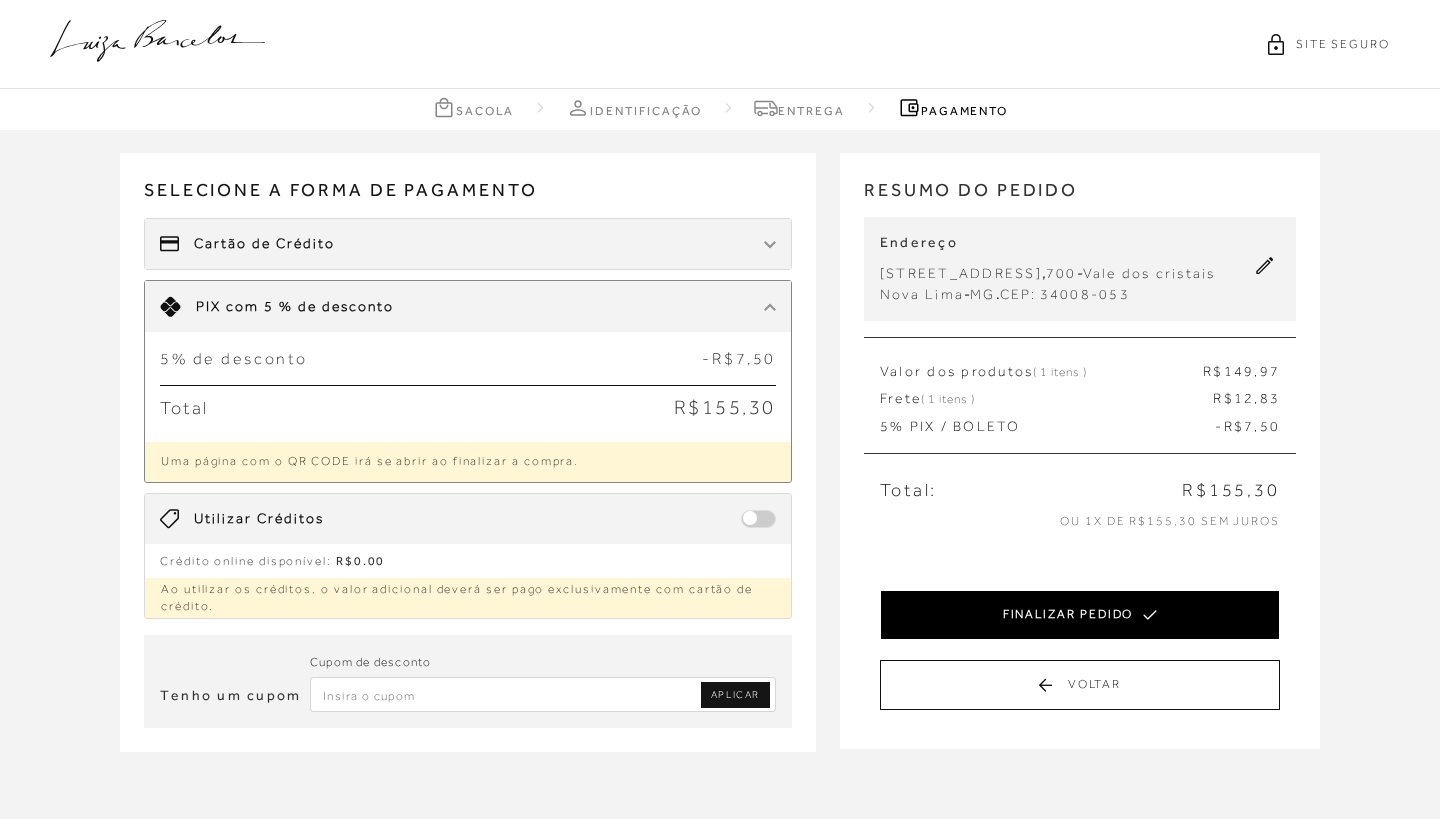 click on "FINALIZAR PEDIDO" at bounding box center (1080, 615) 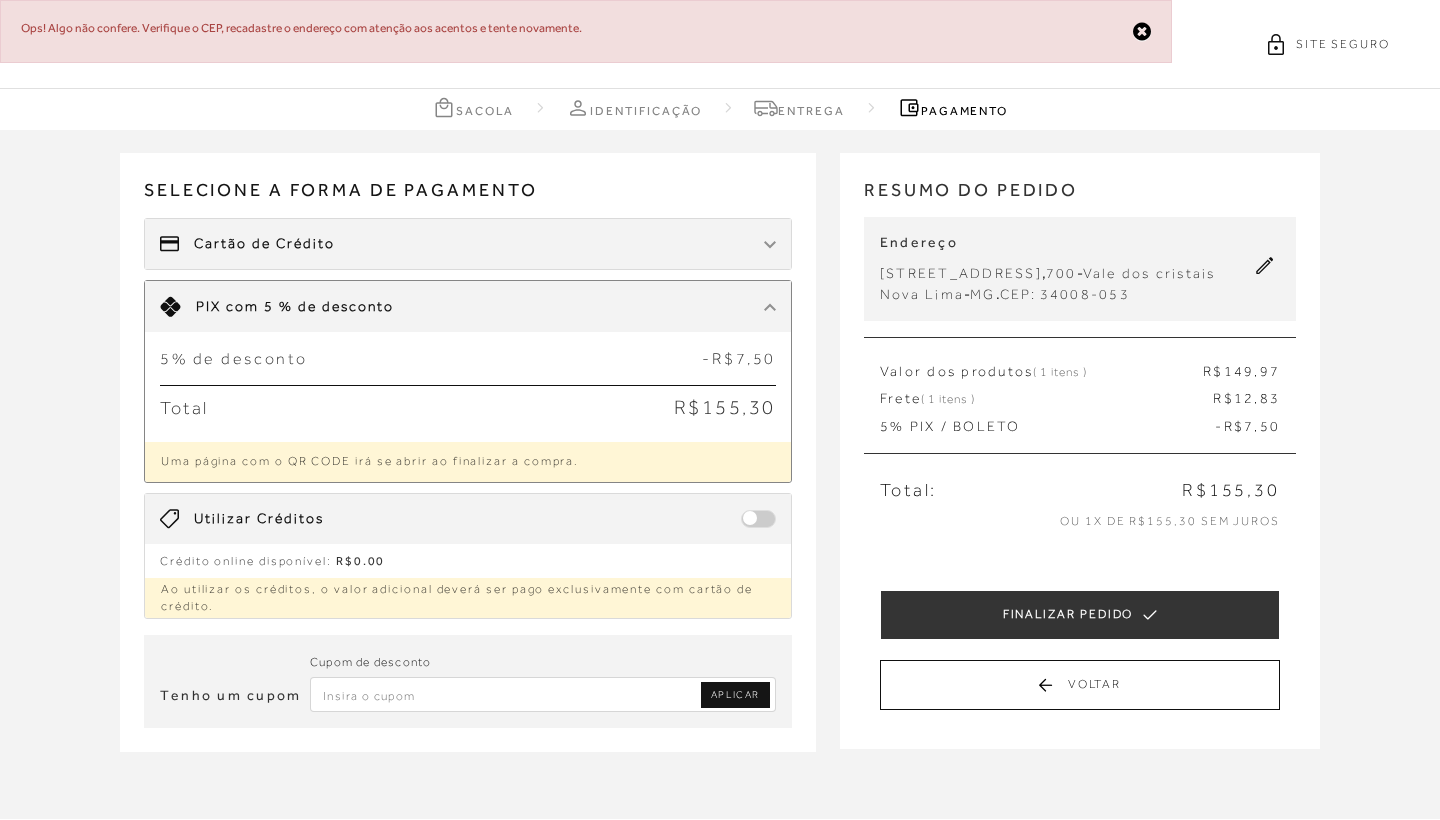 click on "34008-053" at bounding box center (1085, 294) 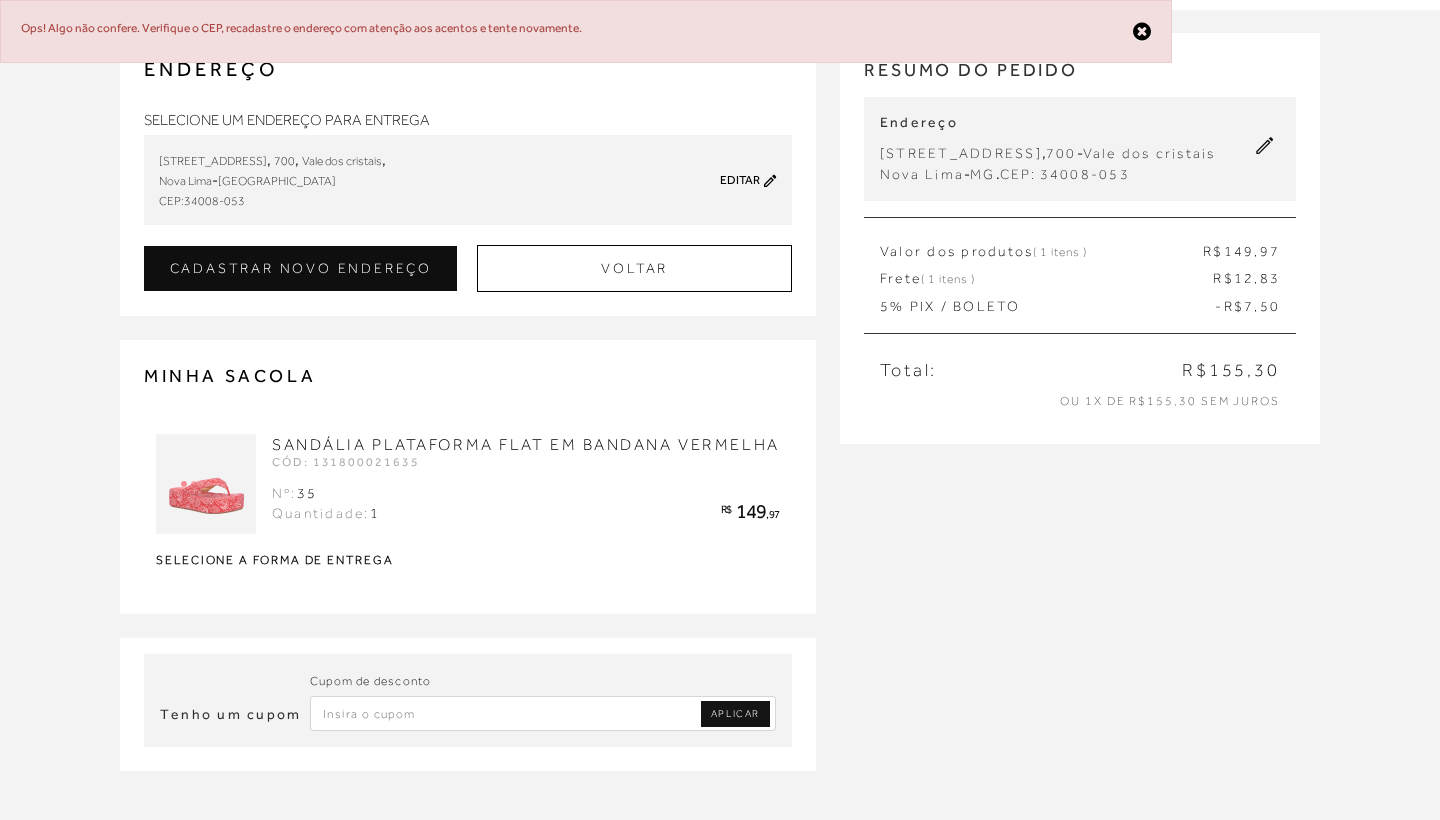 scroll, scrollTop: 80, scrollLeft: 0, axis: vertical 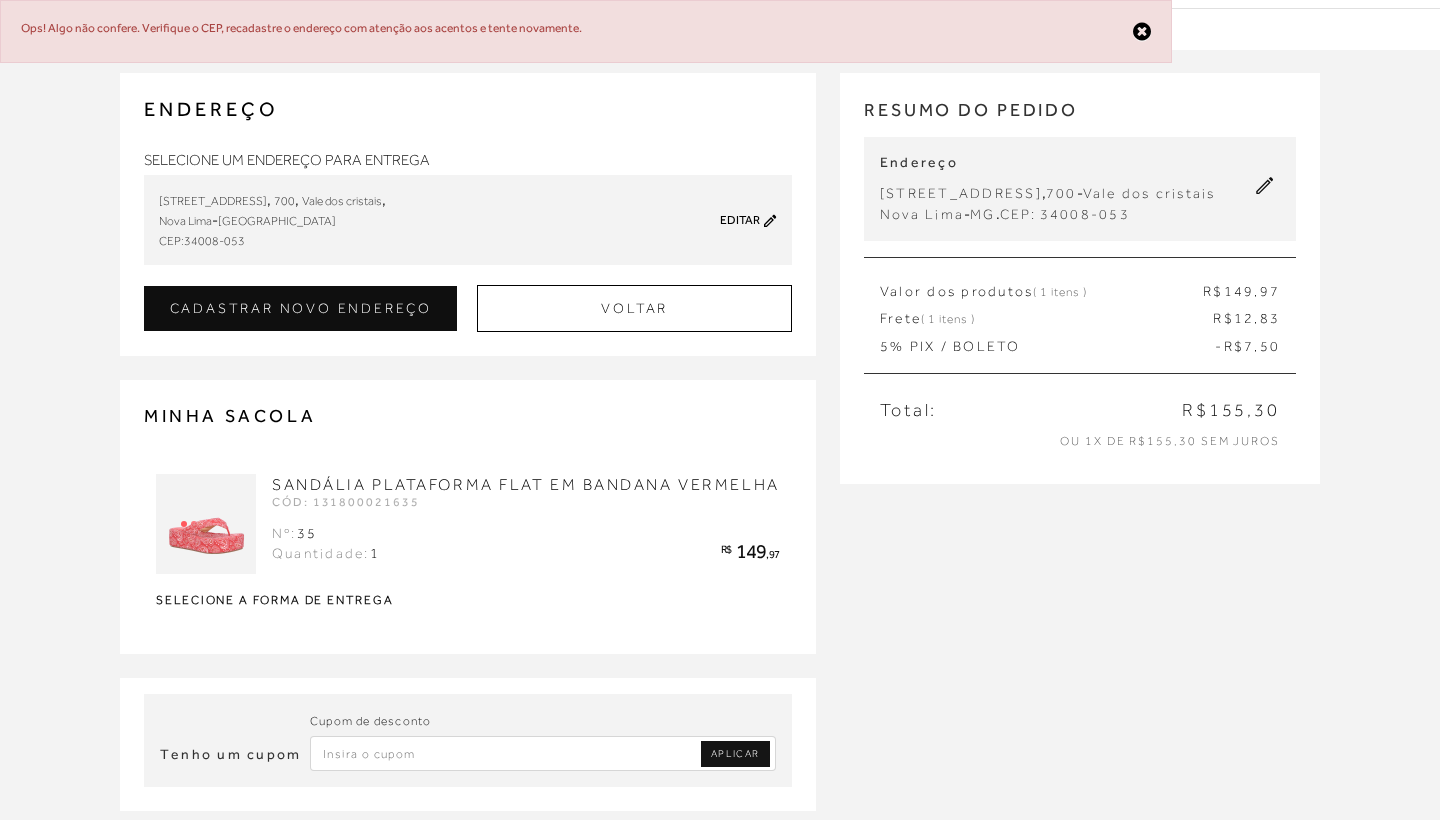 click on "Editar" at bounding box center (740, 220) 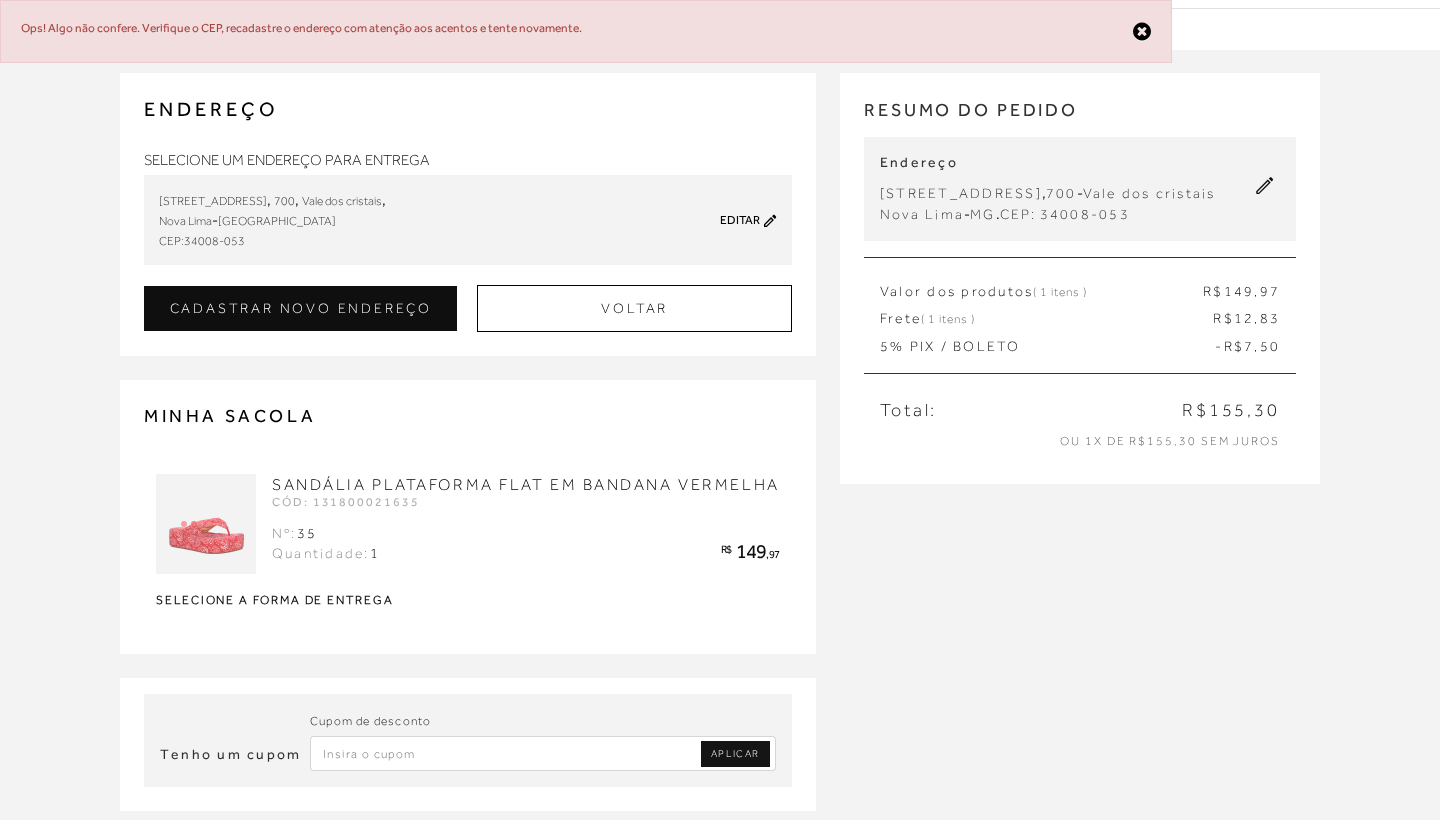 checkbox on "false" 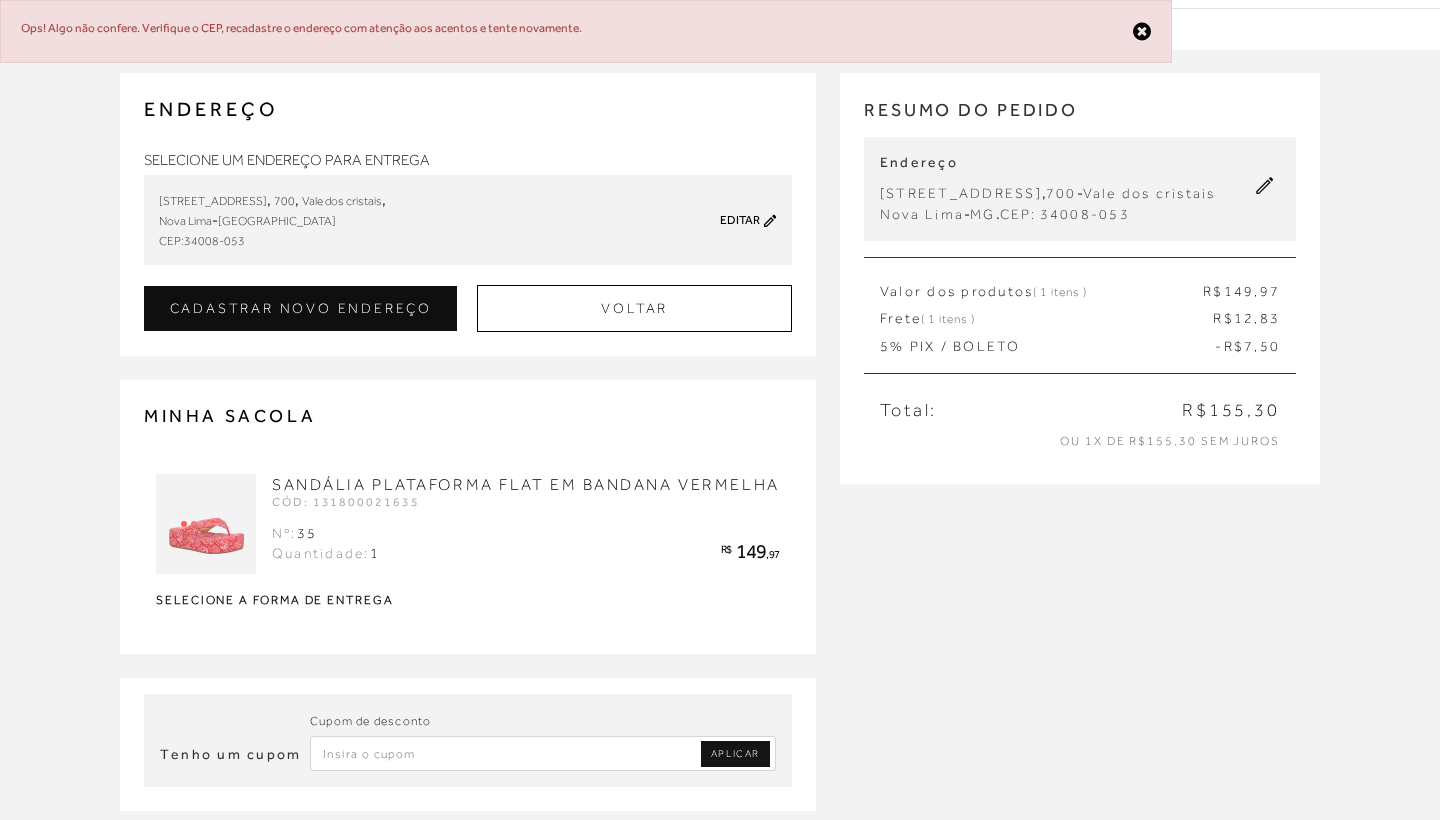 scroll, scrollTop: 0, scrollLeft: 0, axis: both 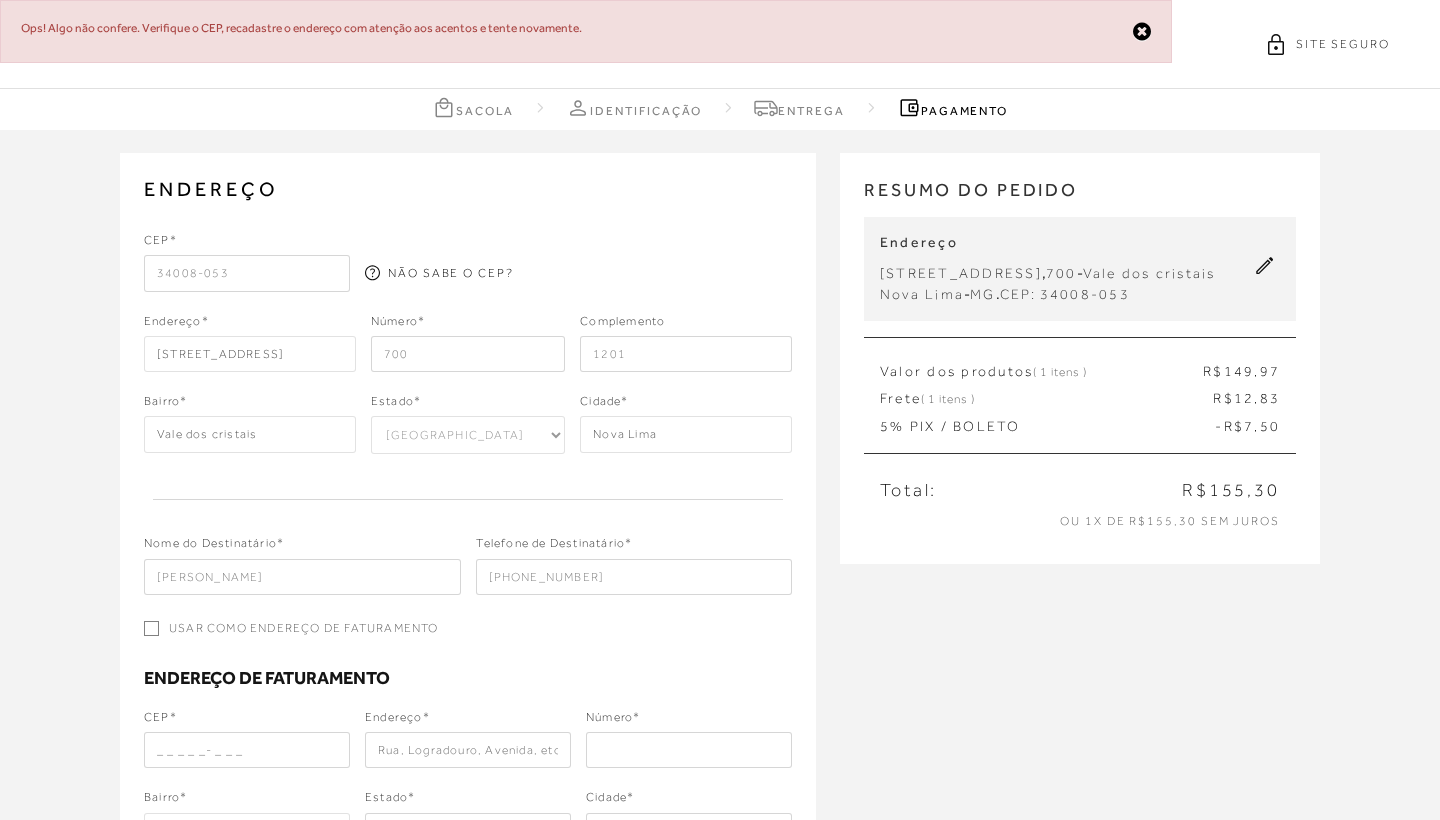 click on "34008-053" at bounding box center (247, 273) 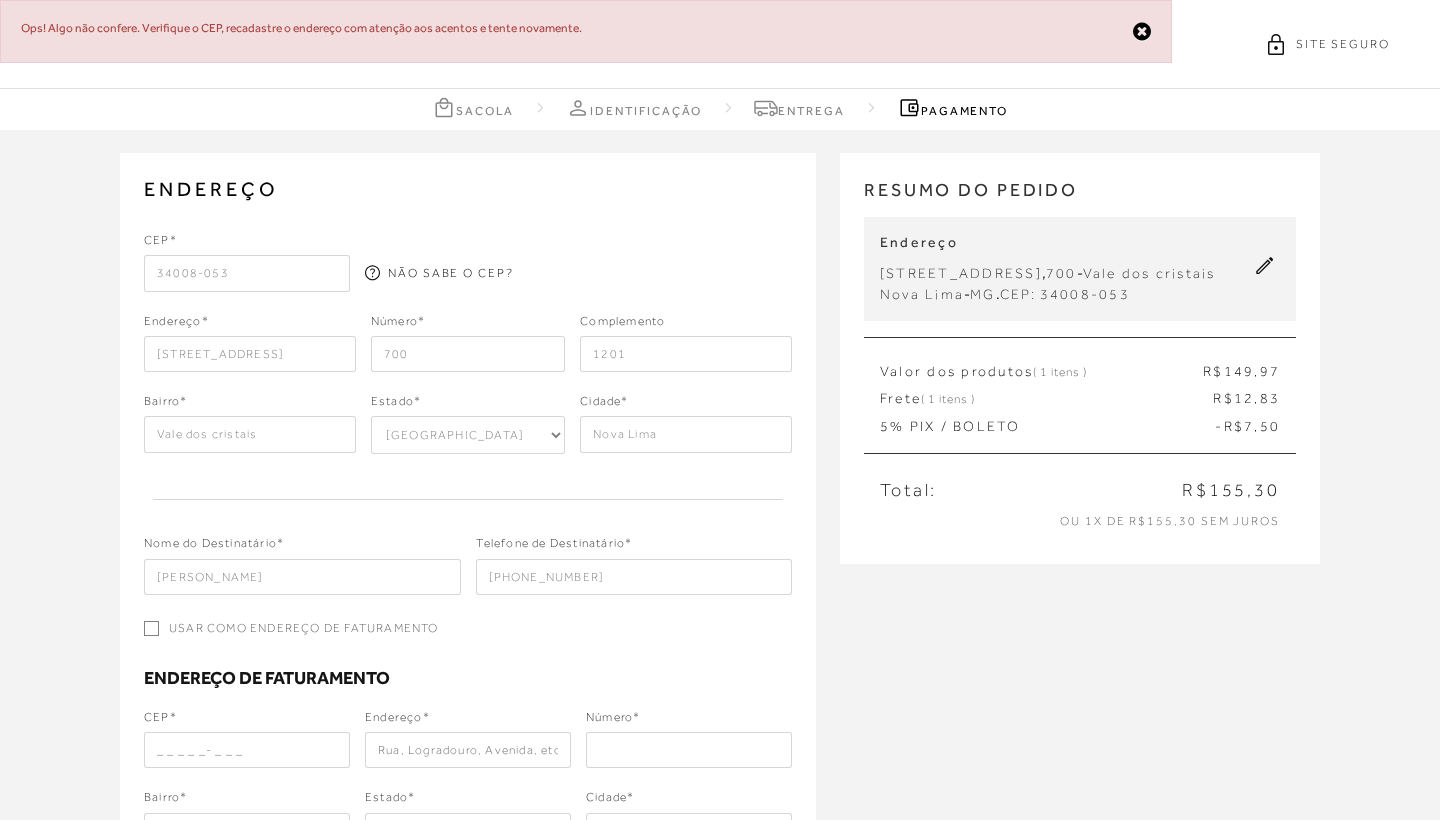type on "Rua das Cores" 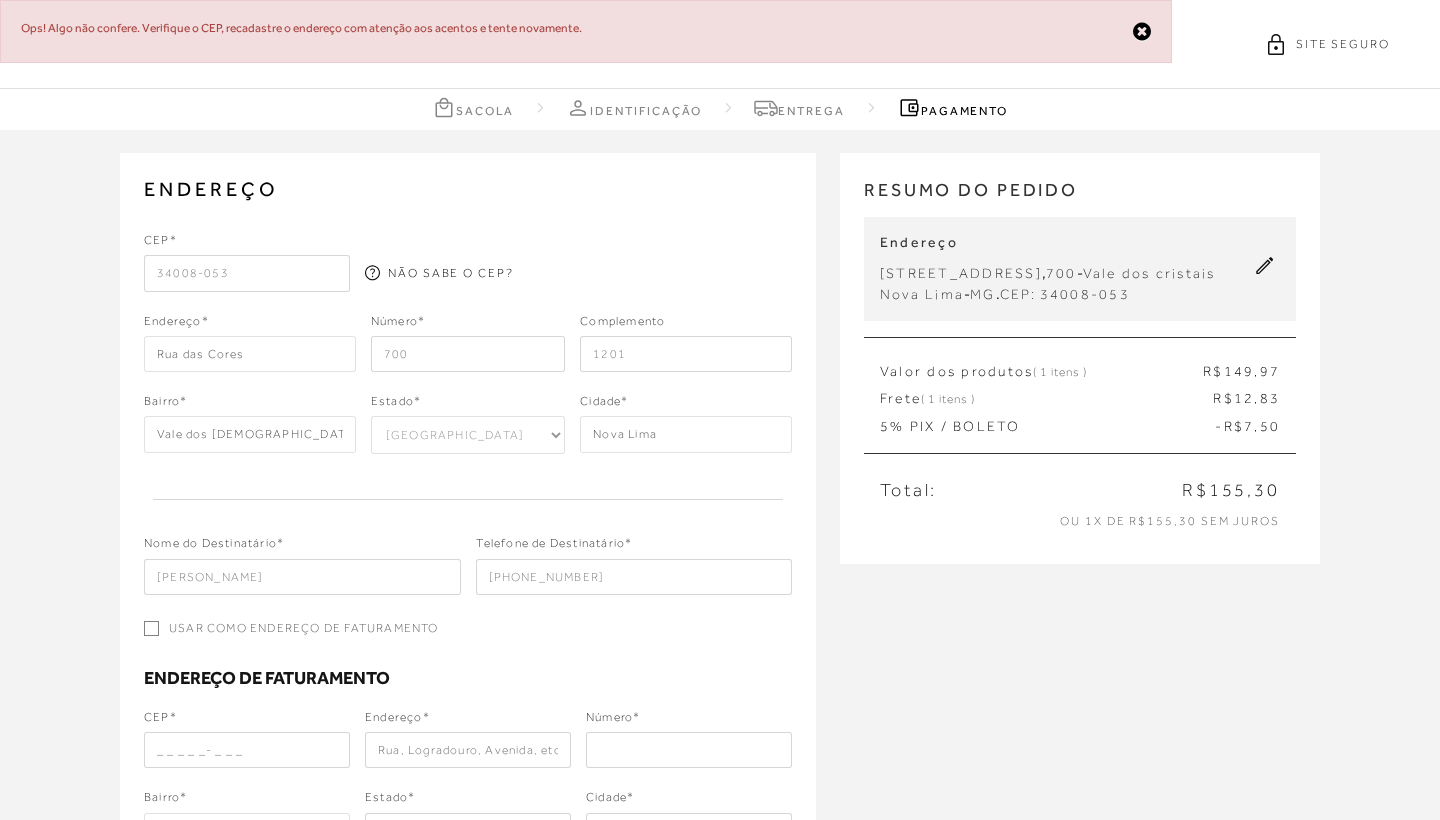 click on "Endereço de faturamento" at bounding box center [468, 677] 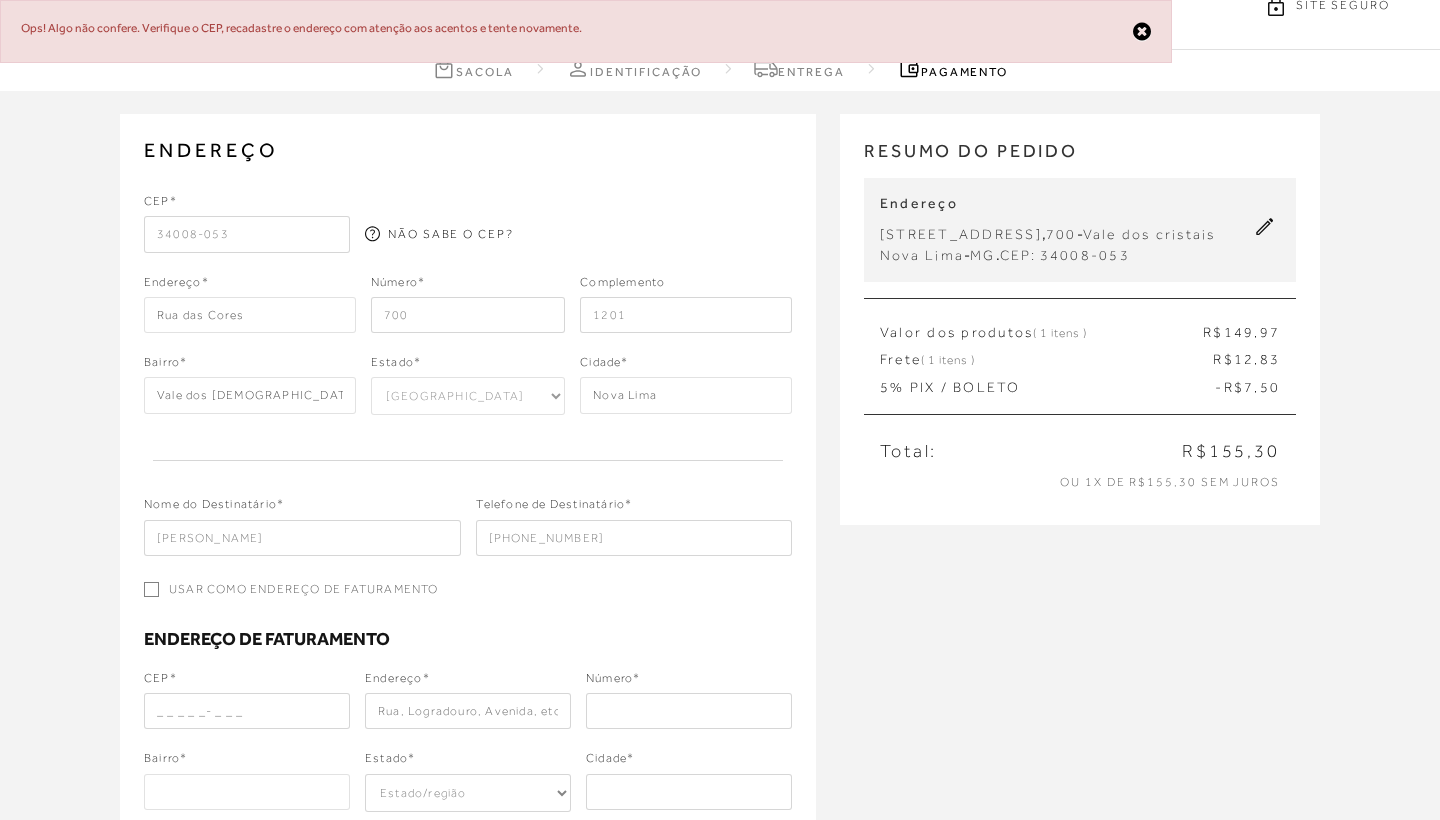 scroll, scrollTop: 0, scrollLeft: 0, axis: both 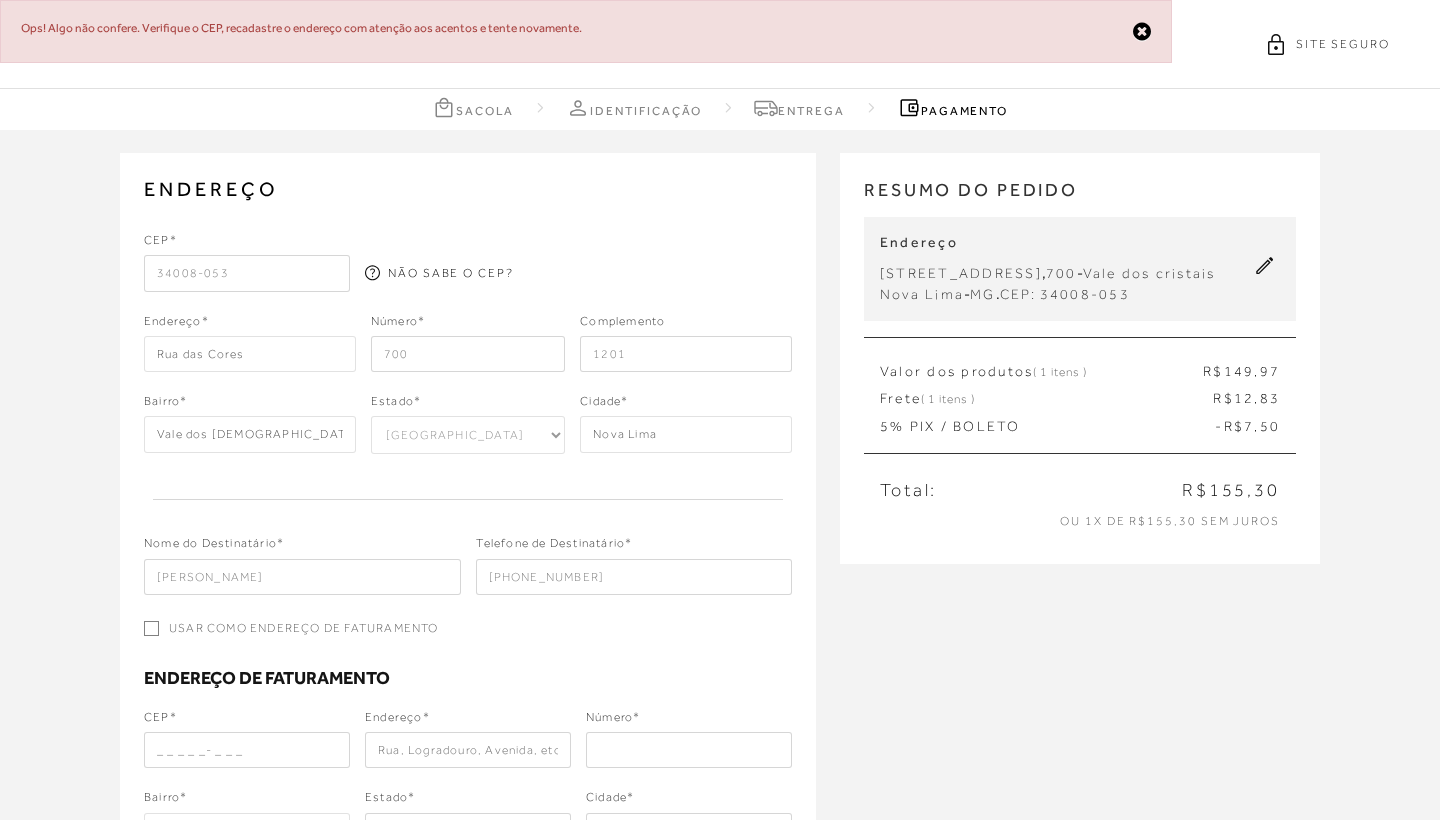 click on "1201" at bounding box center (686, 354) 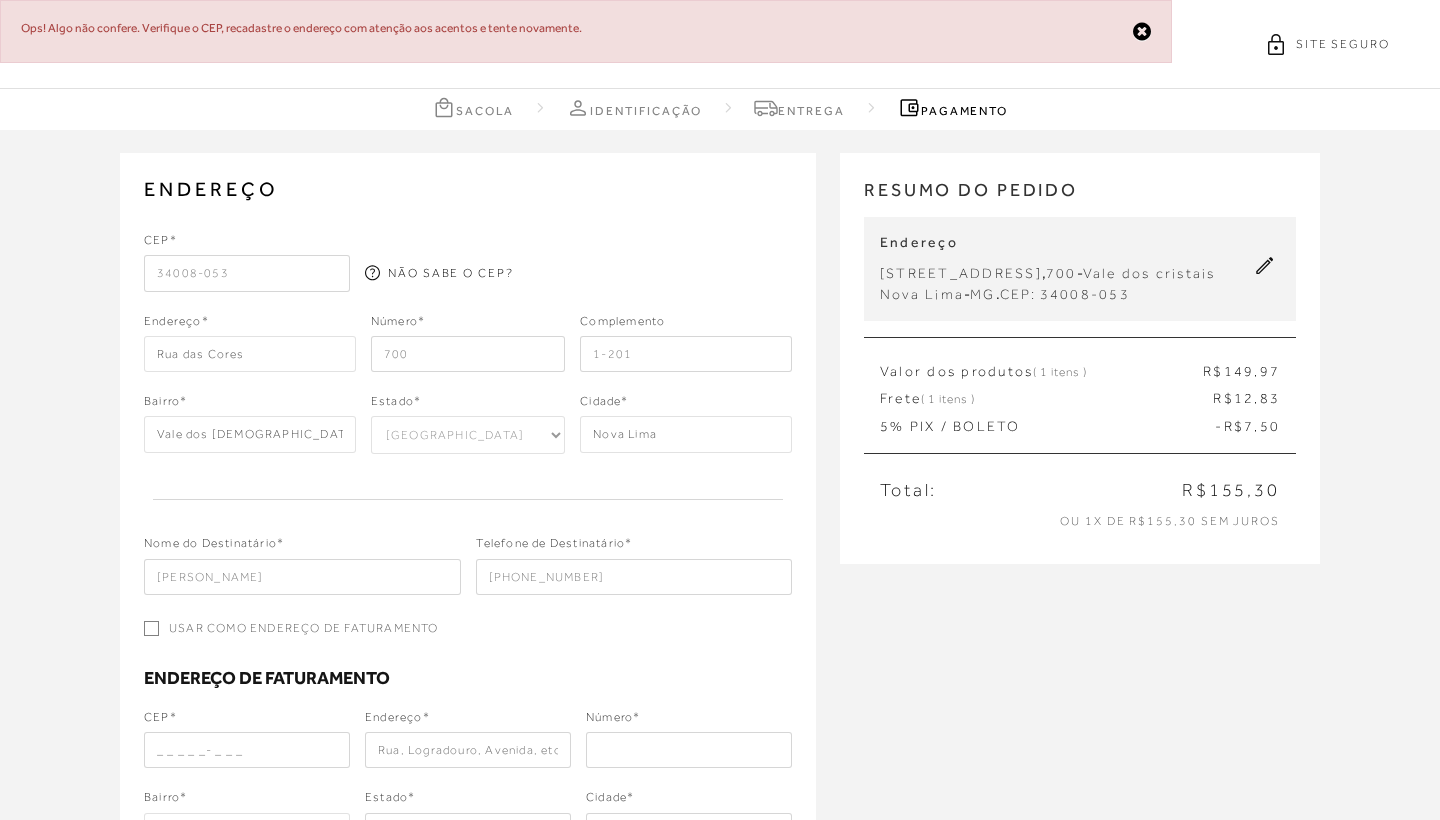 type on "1201" 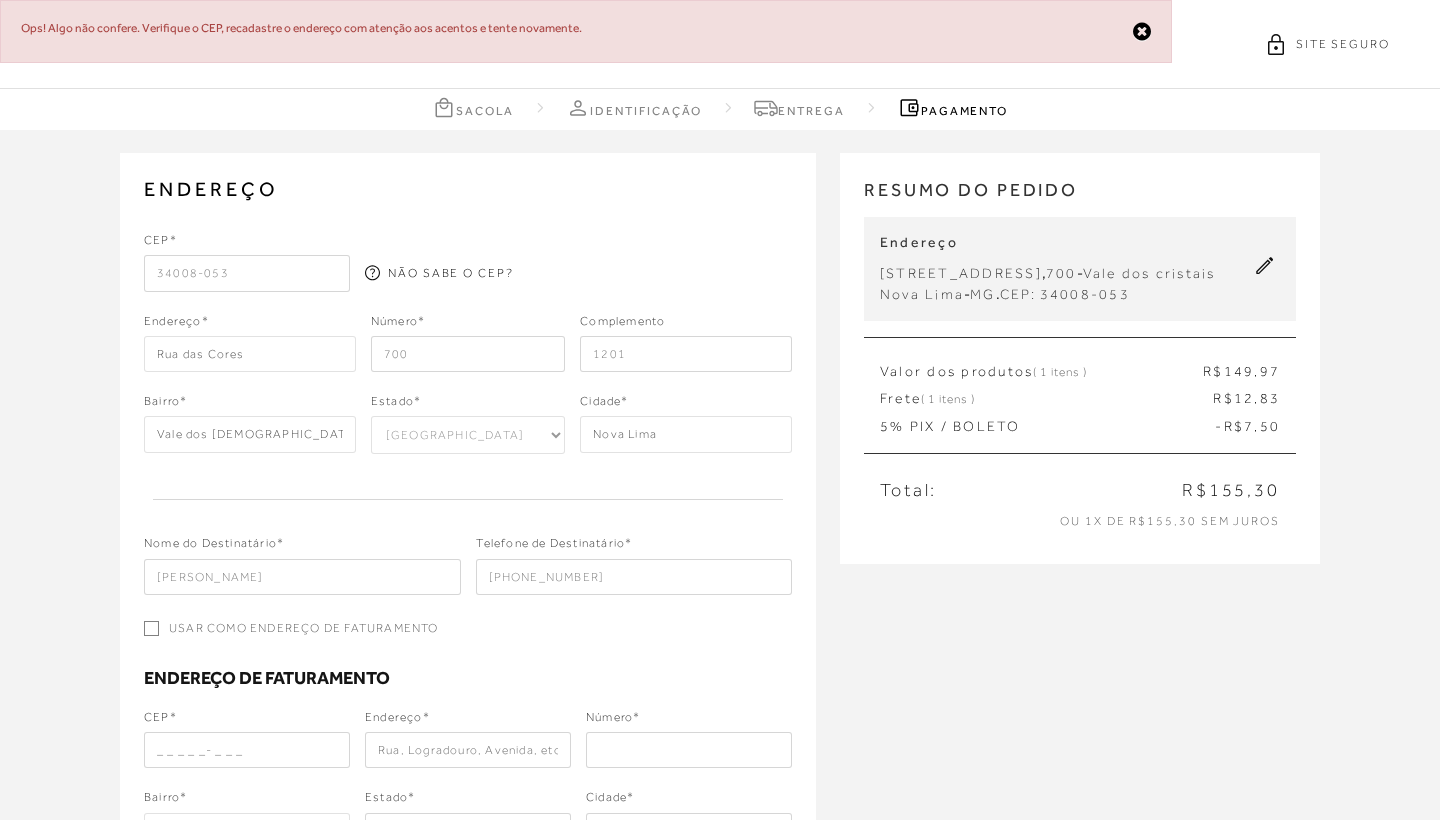 click on "Usar como endereço de faturamento" at bounding box center (151, 628) 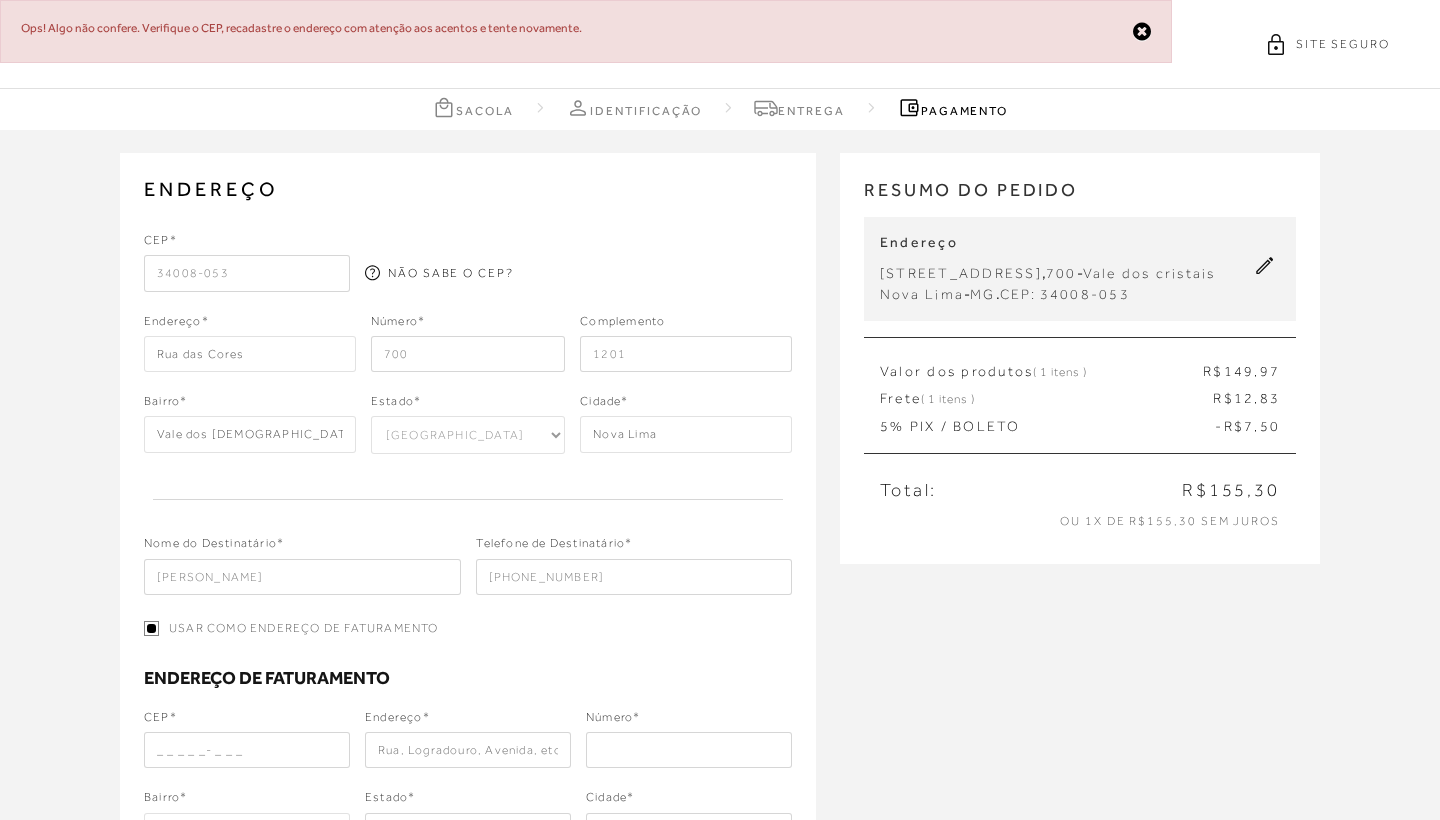 checkbox on "true" 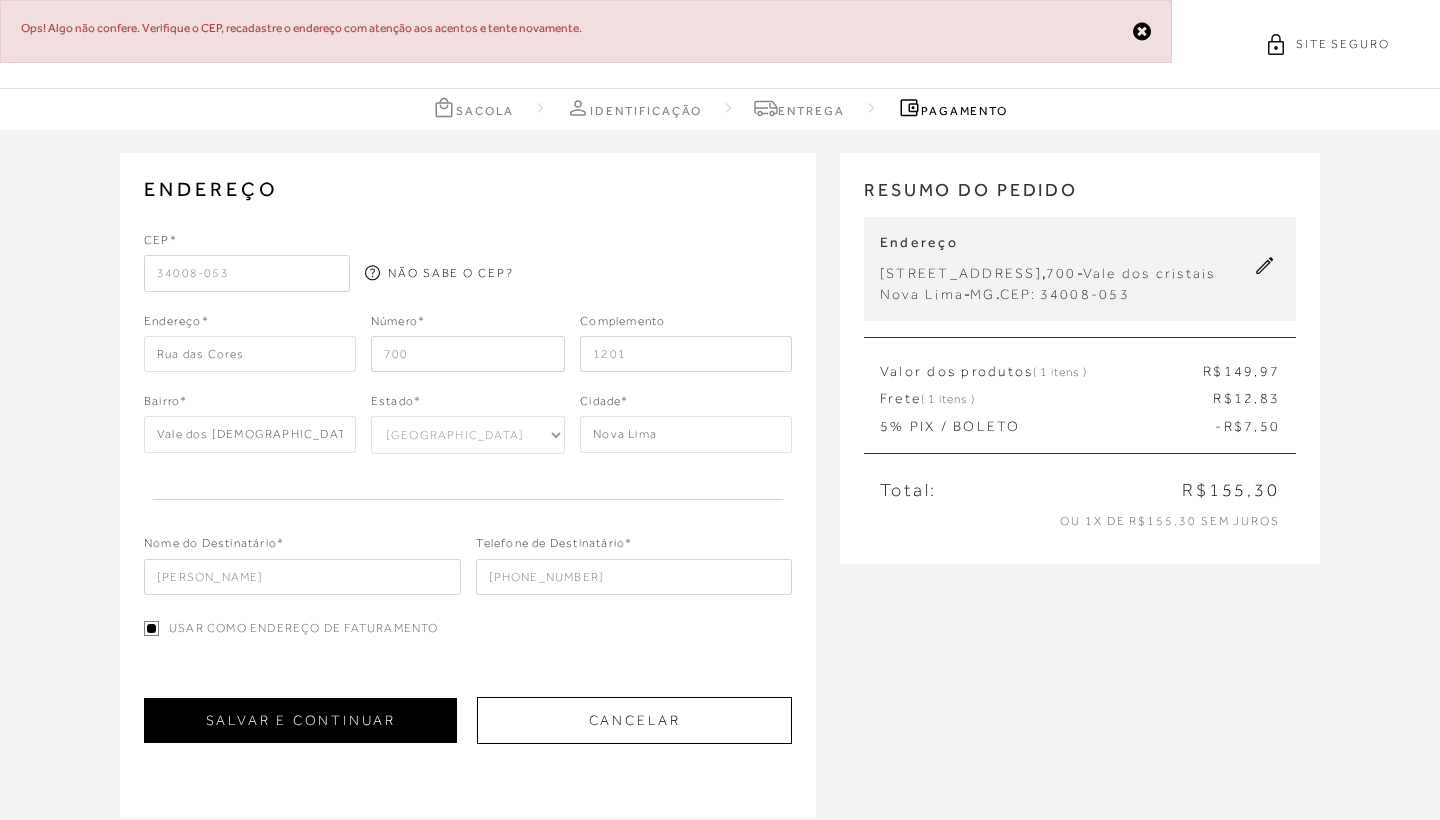 click on "SALVAR E CONTINUAR" at bounding box center [300, 720] 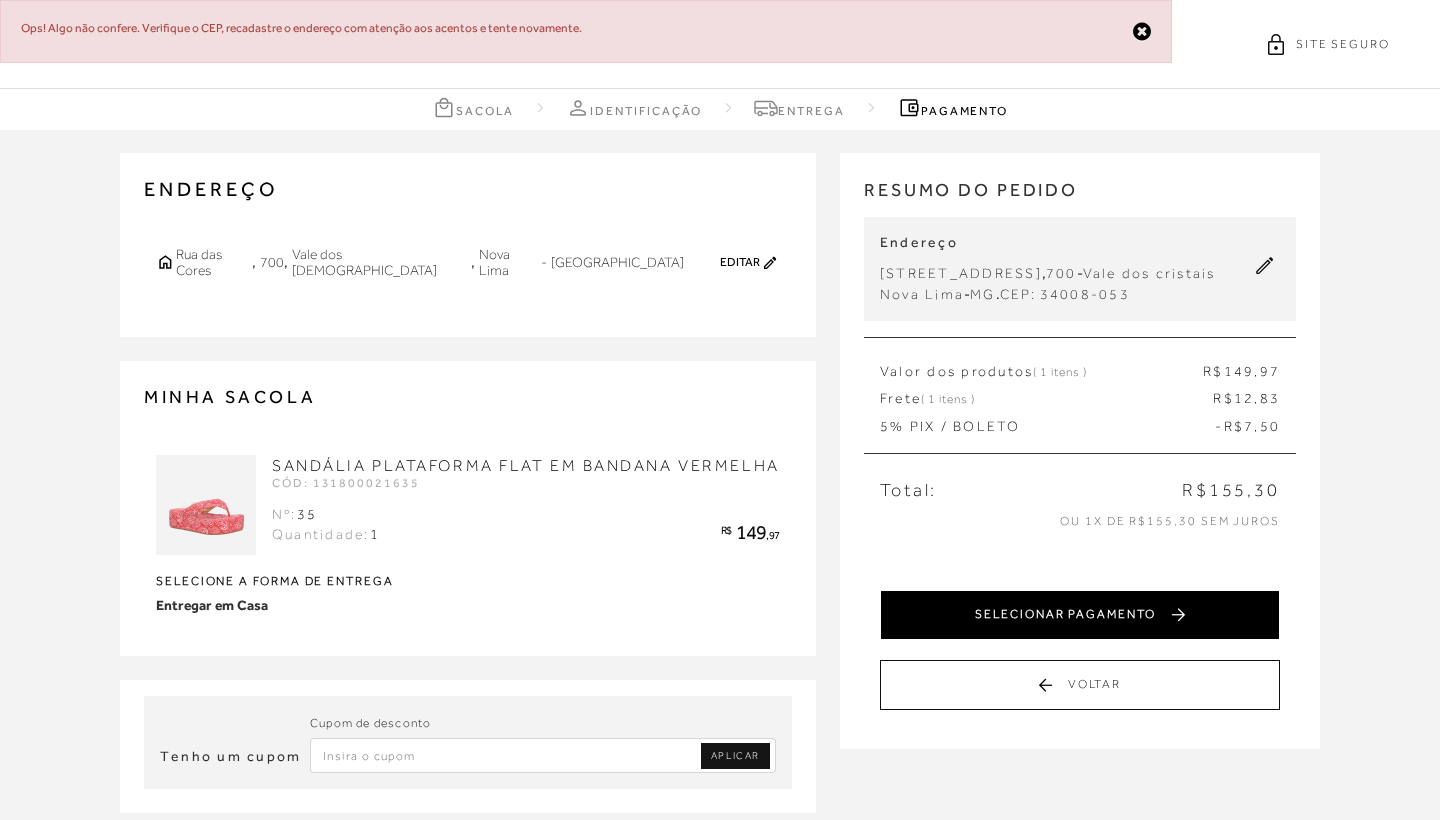 click on "SELECIONAR PAGAMENTO" at bounding box center (1080, 615) 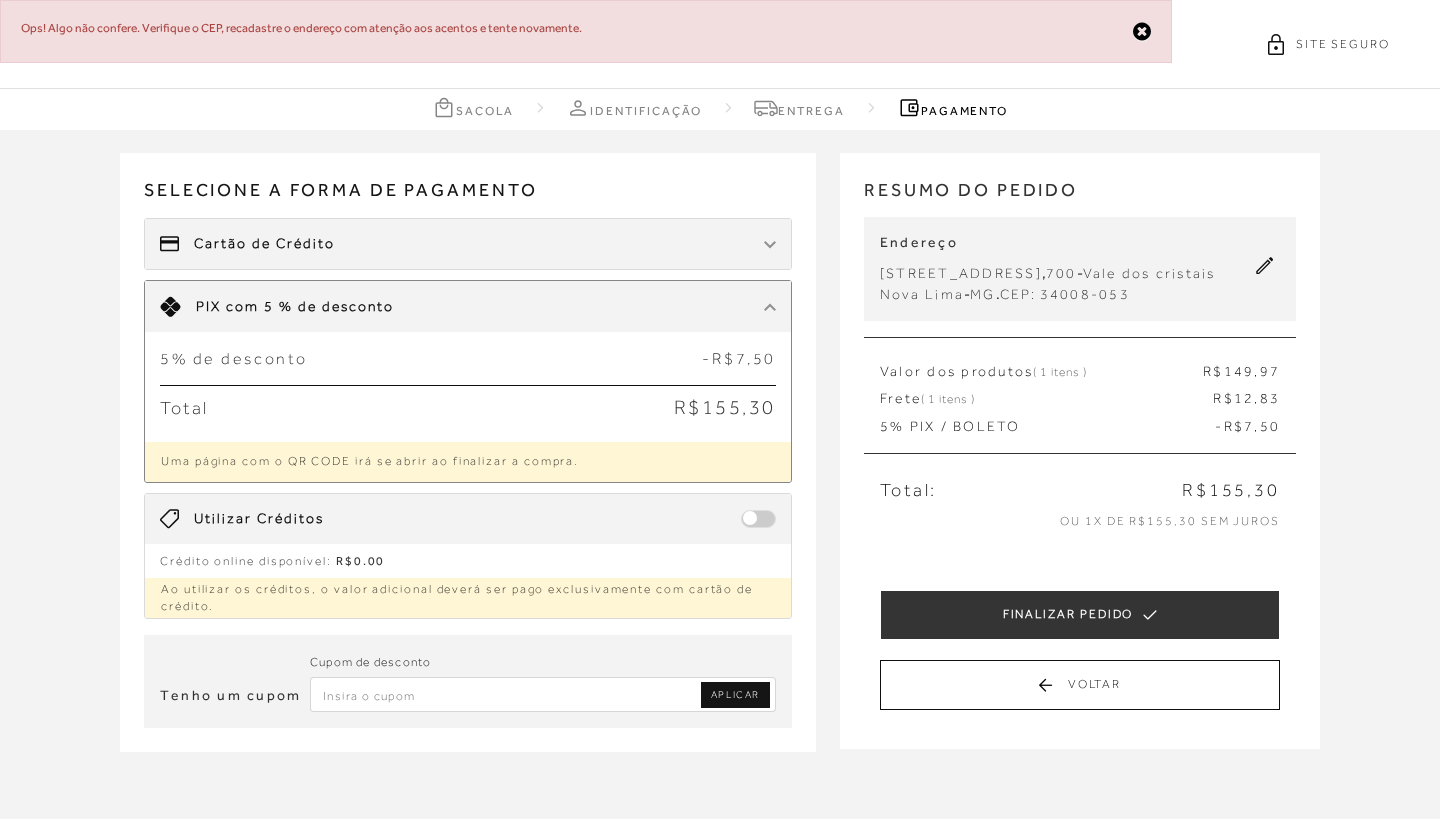 click on "FINALIZAR PEDIDO" at bounding box center (1080, 615) 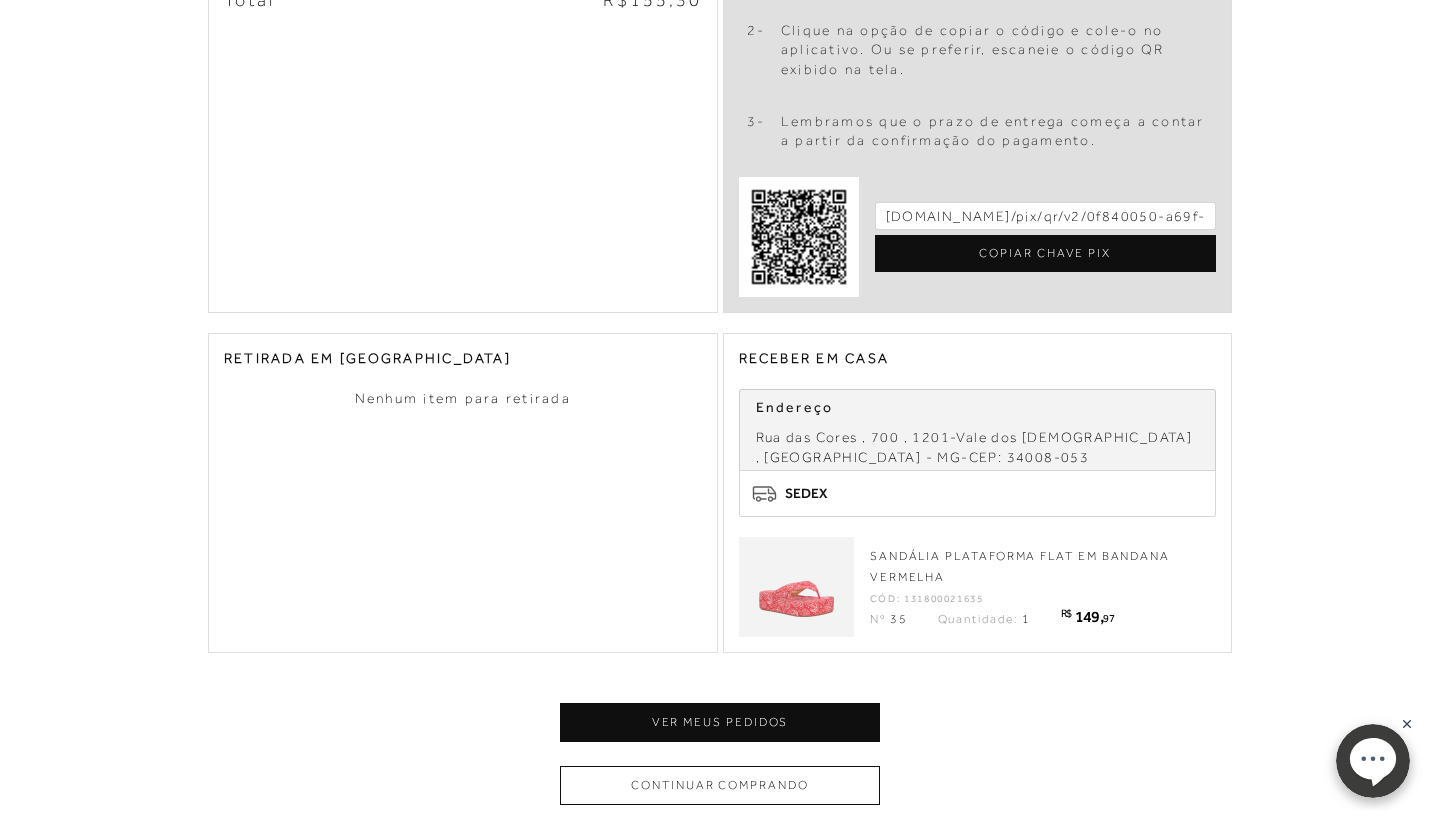 scroll, scrollTop: 720, scrollLeft: 0, axis: vertical 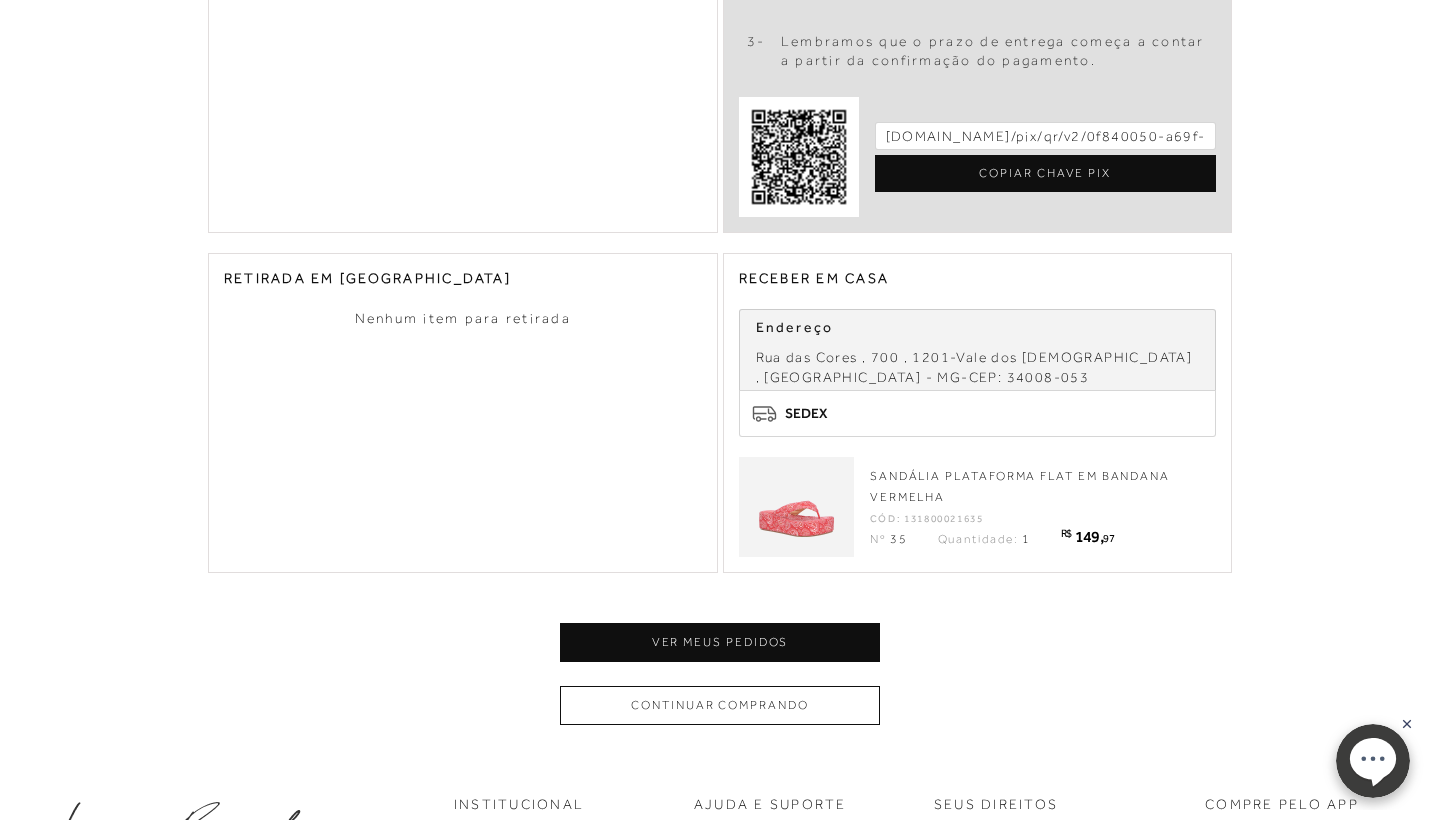 click on "RETIRADA EM LOJA" at bounding box center [367, 278] 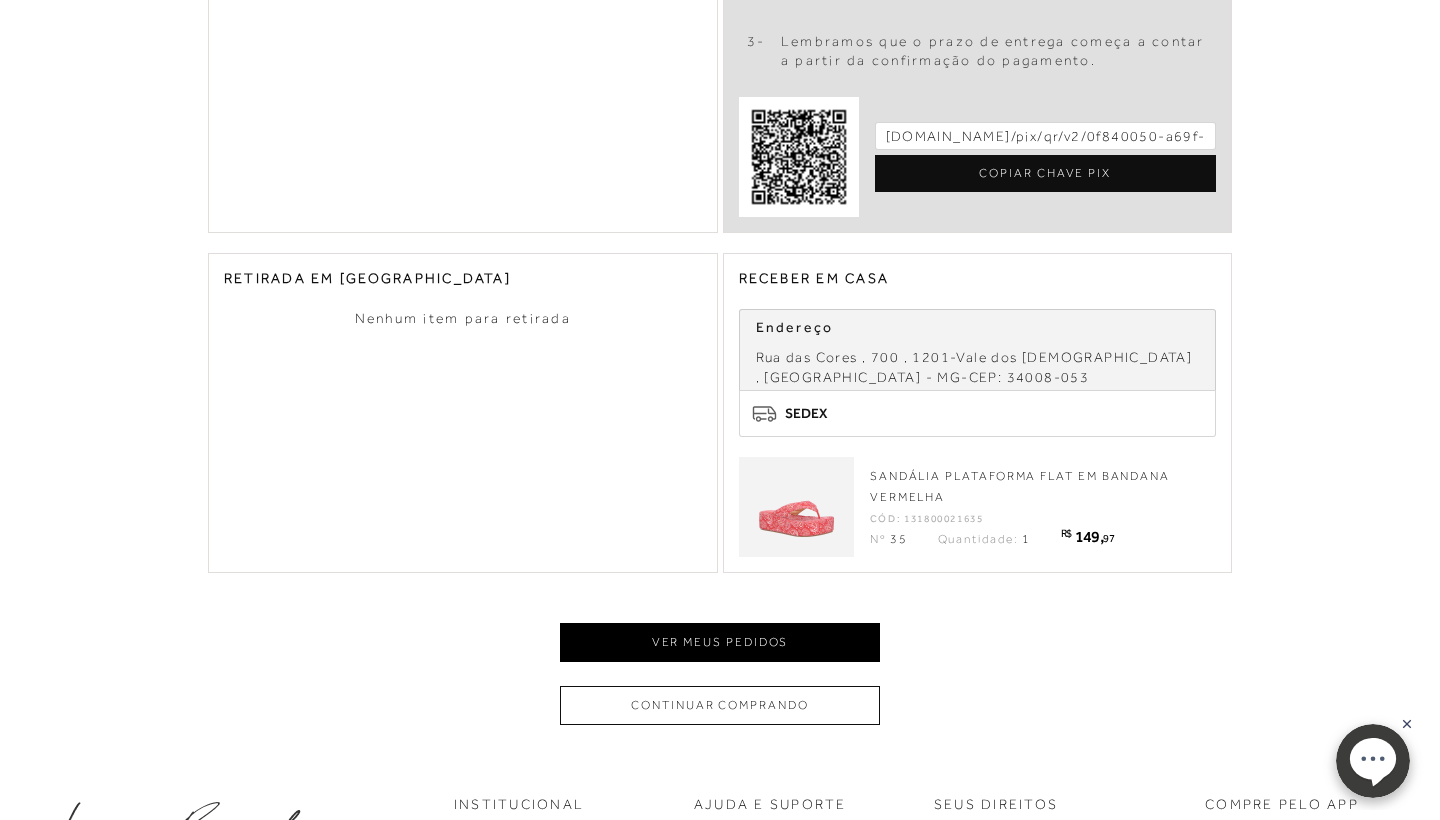 click on "Ver meus pedidos" at bounding box center [720, 642] 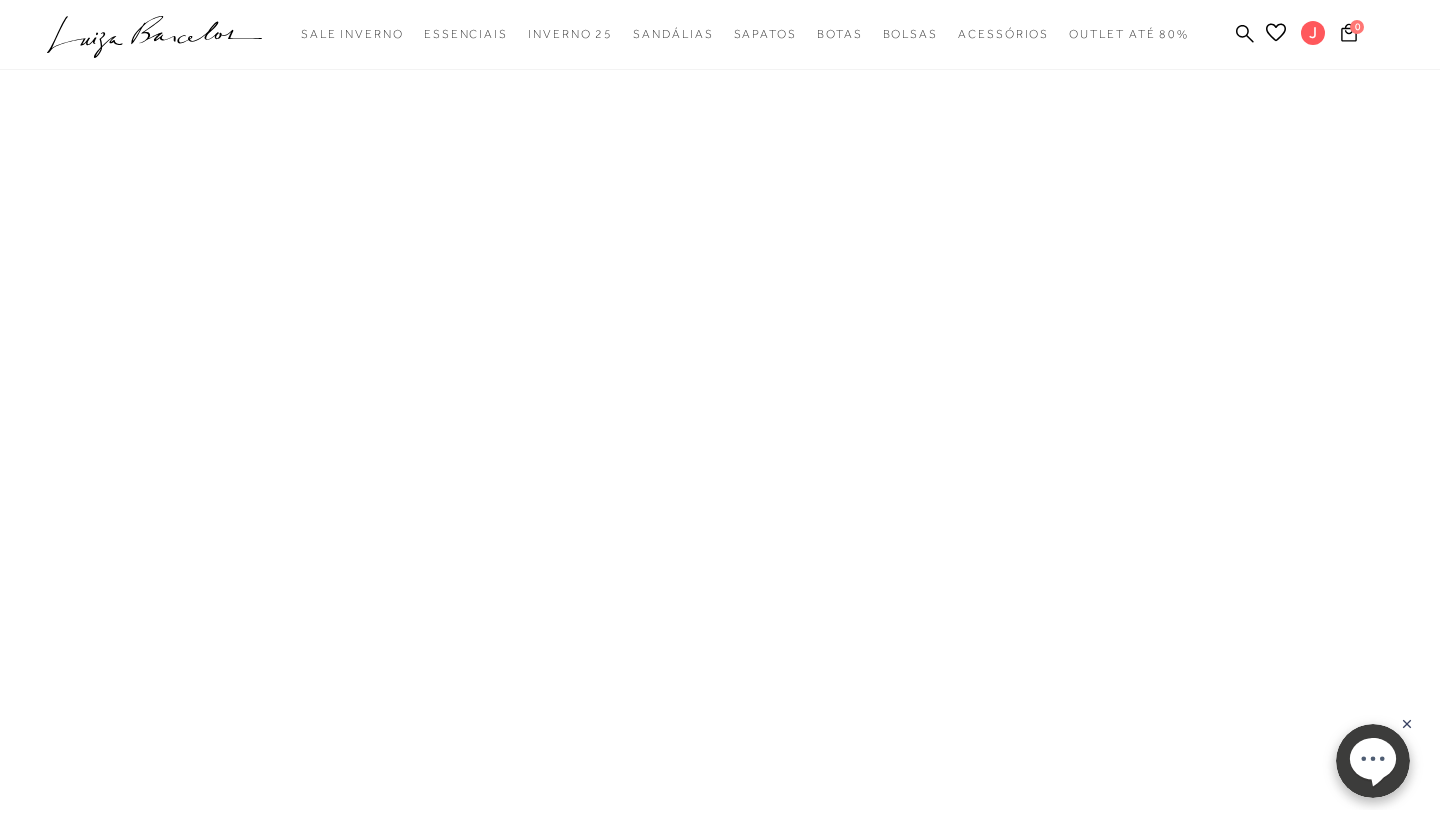 scroll, scrollTop: 0, scrollLeft: 0, axis: both 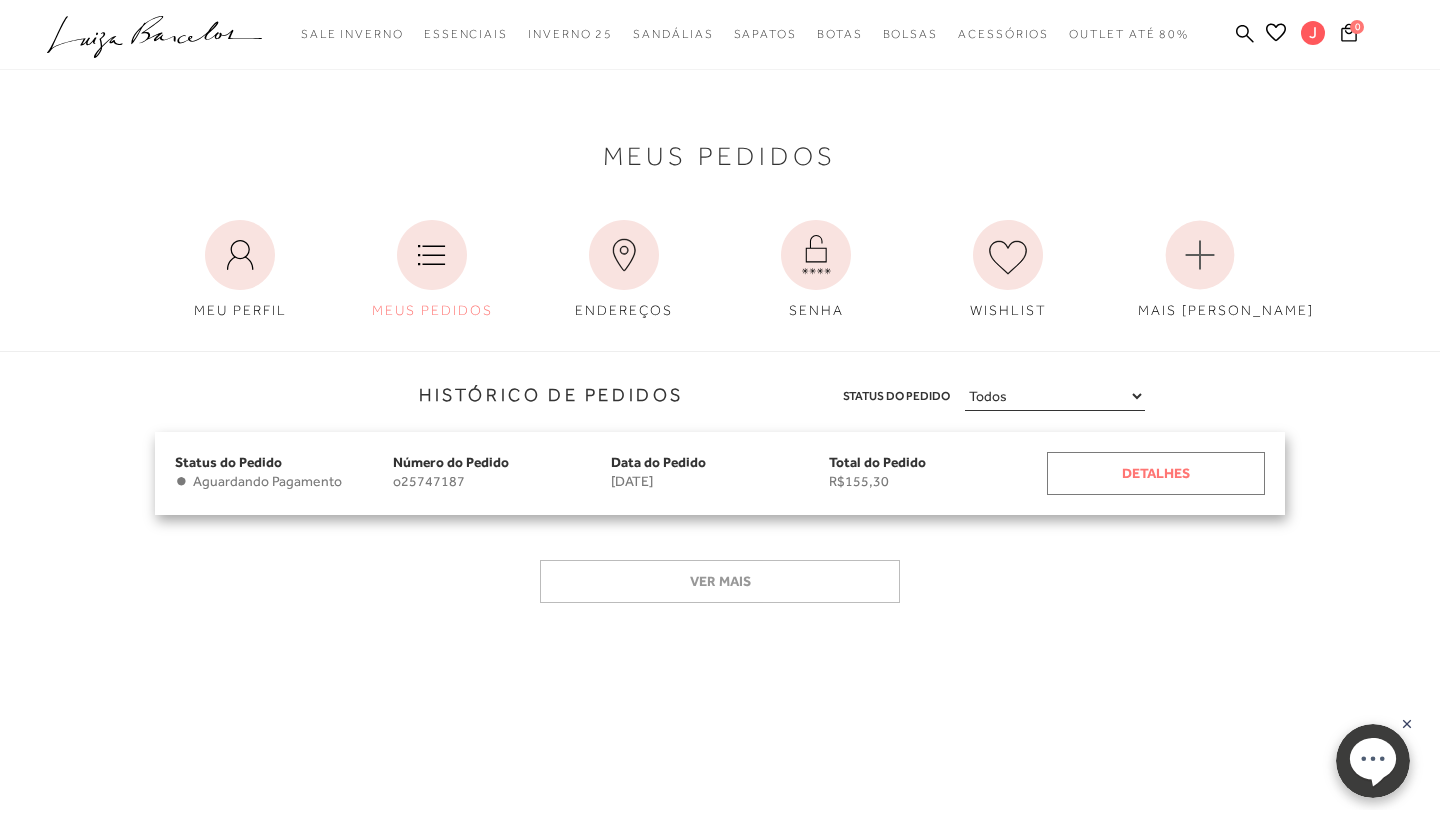 click on "Detalhes" at bounding box center [1156, 473] 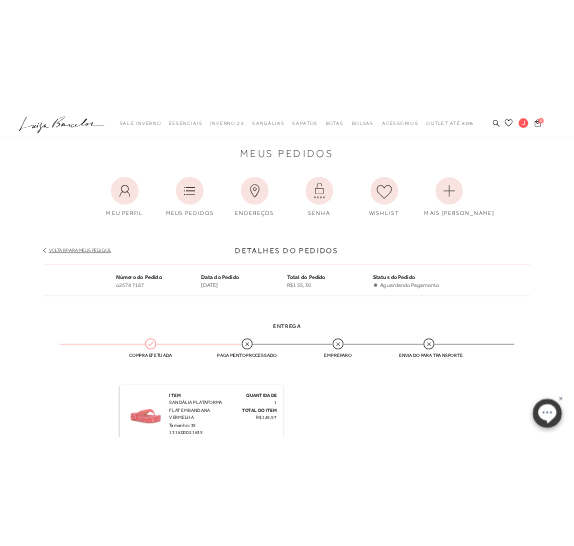 scroll, scrollTop: 0, scrollLeft: 0, axis: both 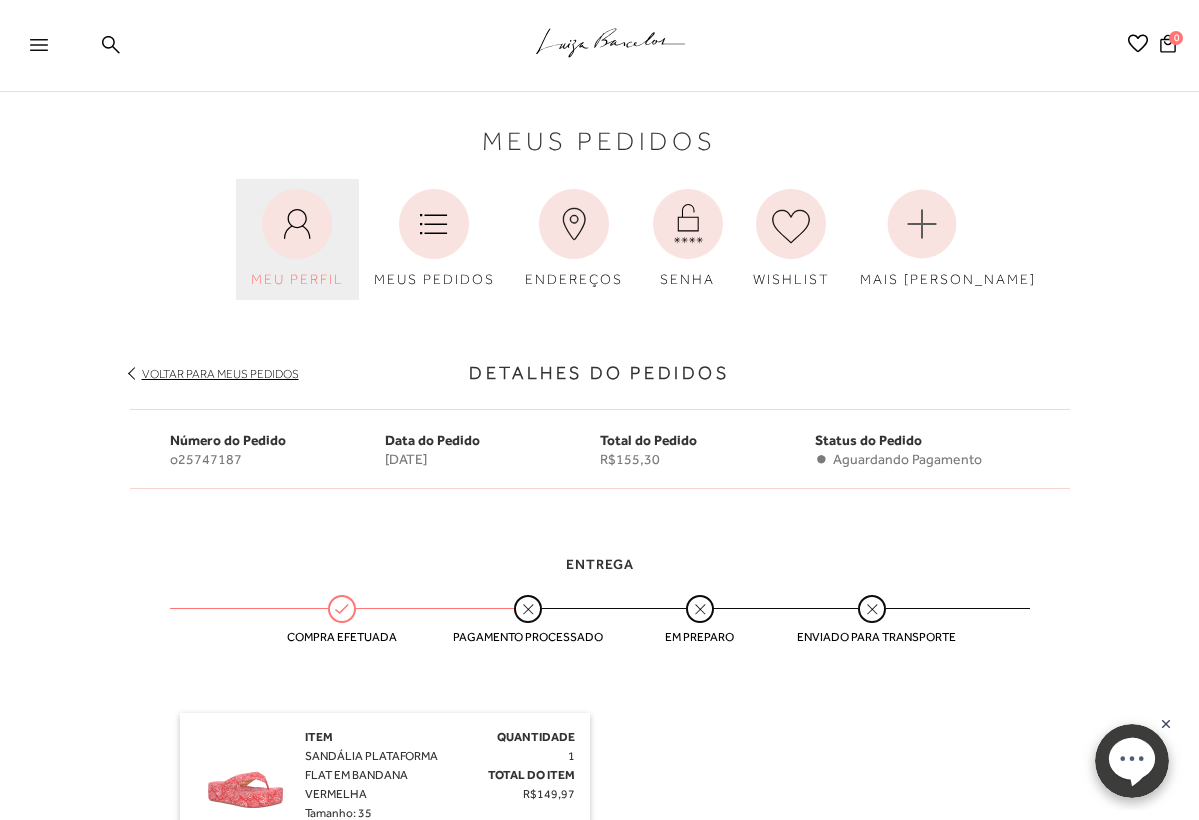 click 